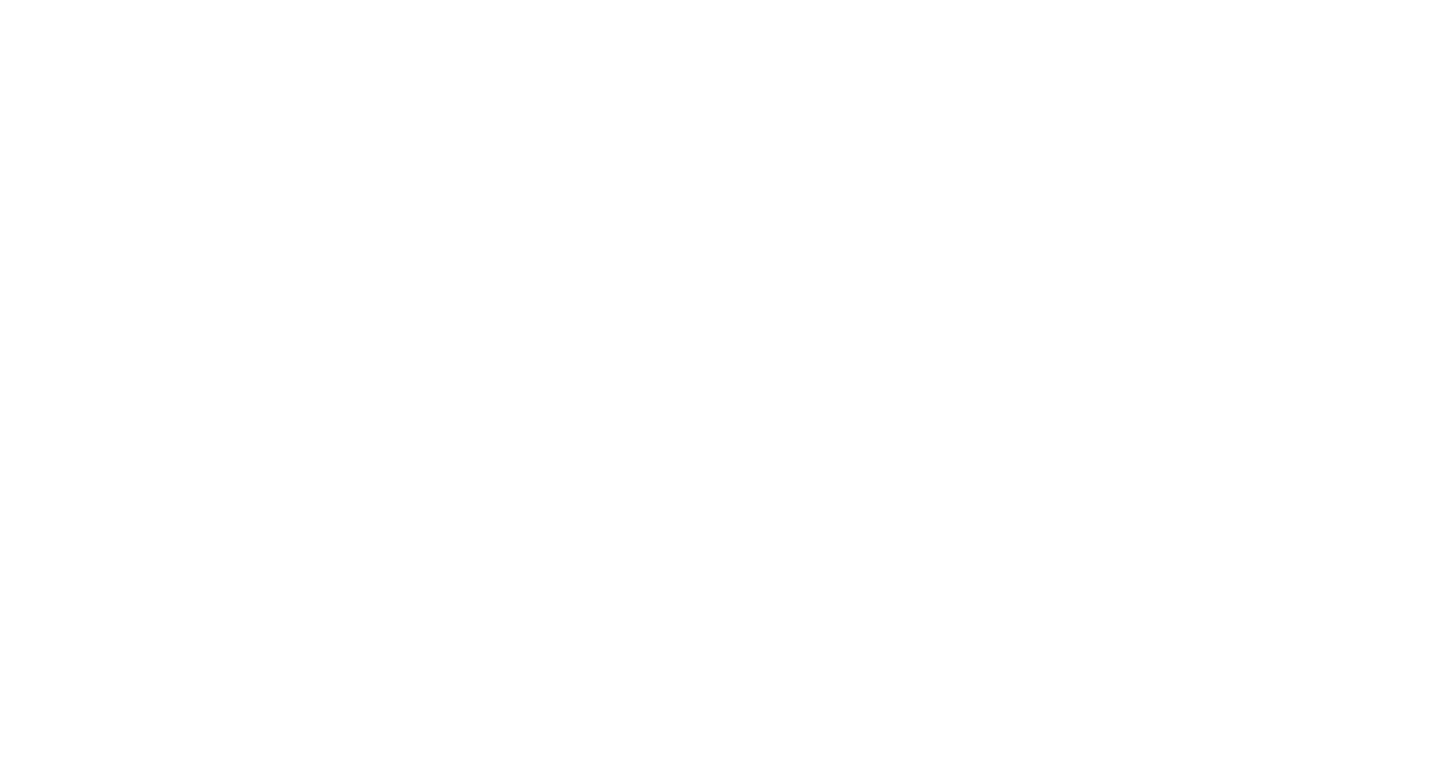 scroll, scrollTop: 0, scrollLeft: 0, axis: both 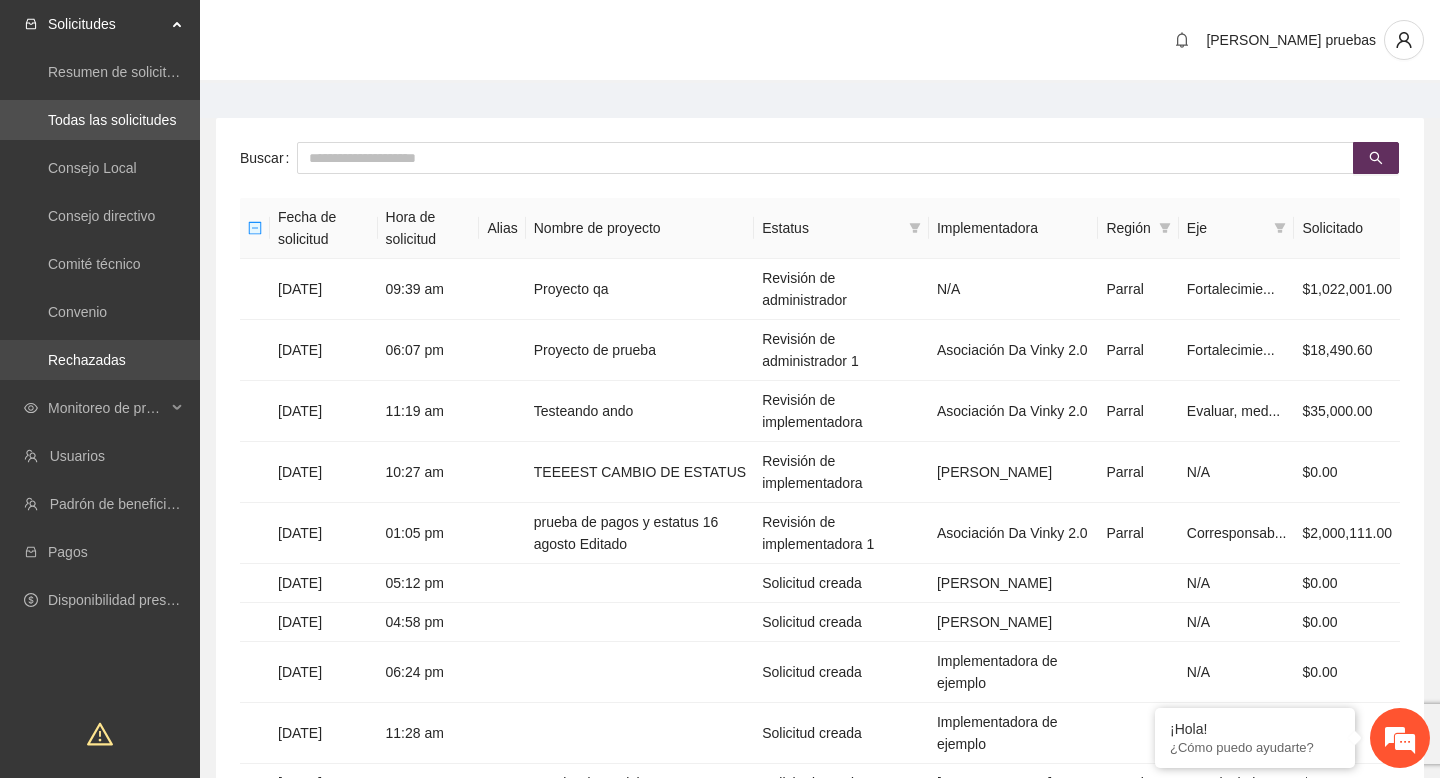 click on "Rechazadas" at bounding box center [87, 360] 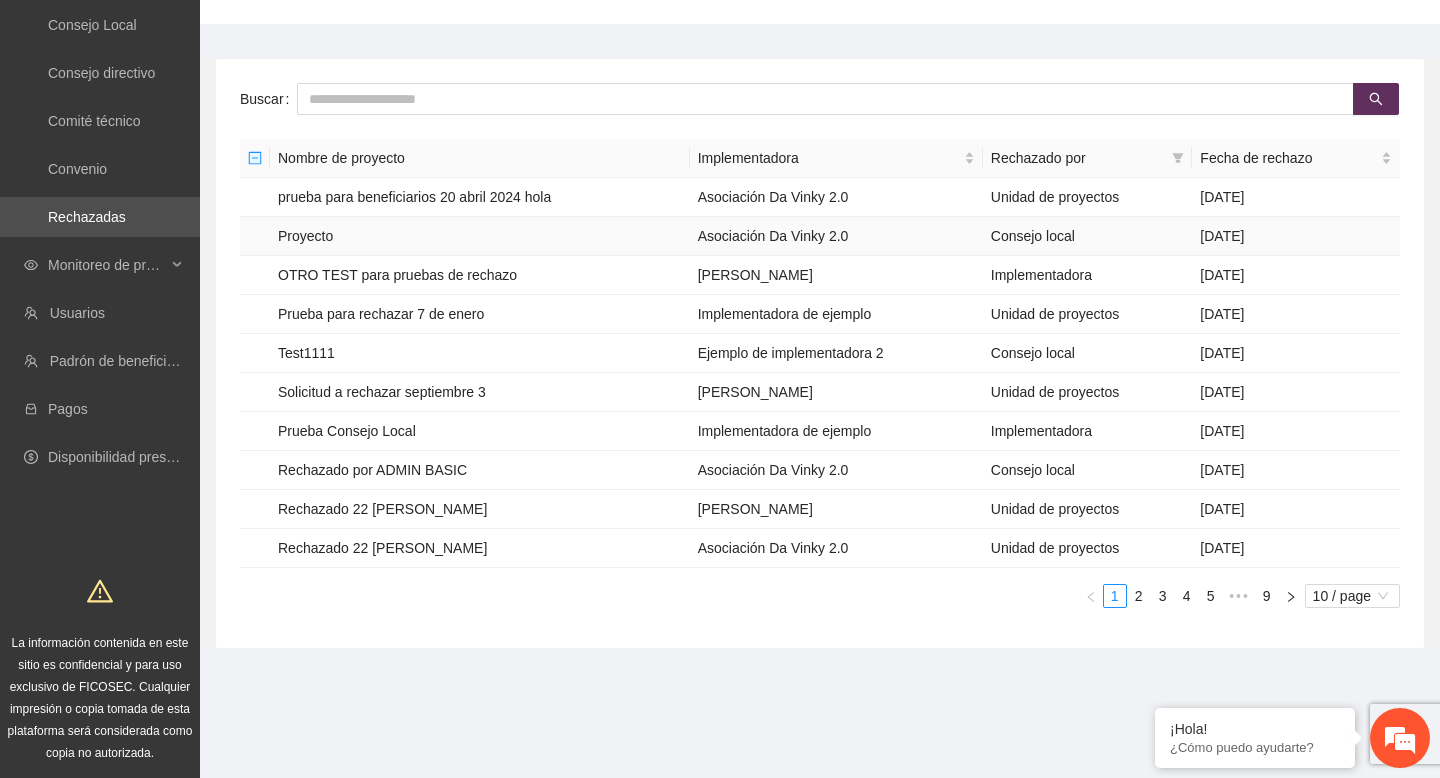 scroll, scrollTop: 146, scrollLeft: 0, axis: vertical 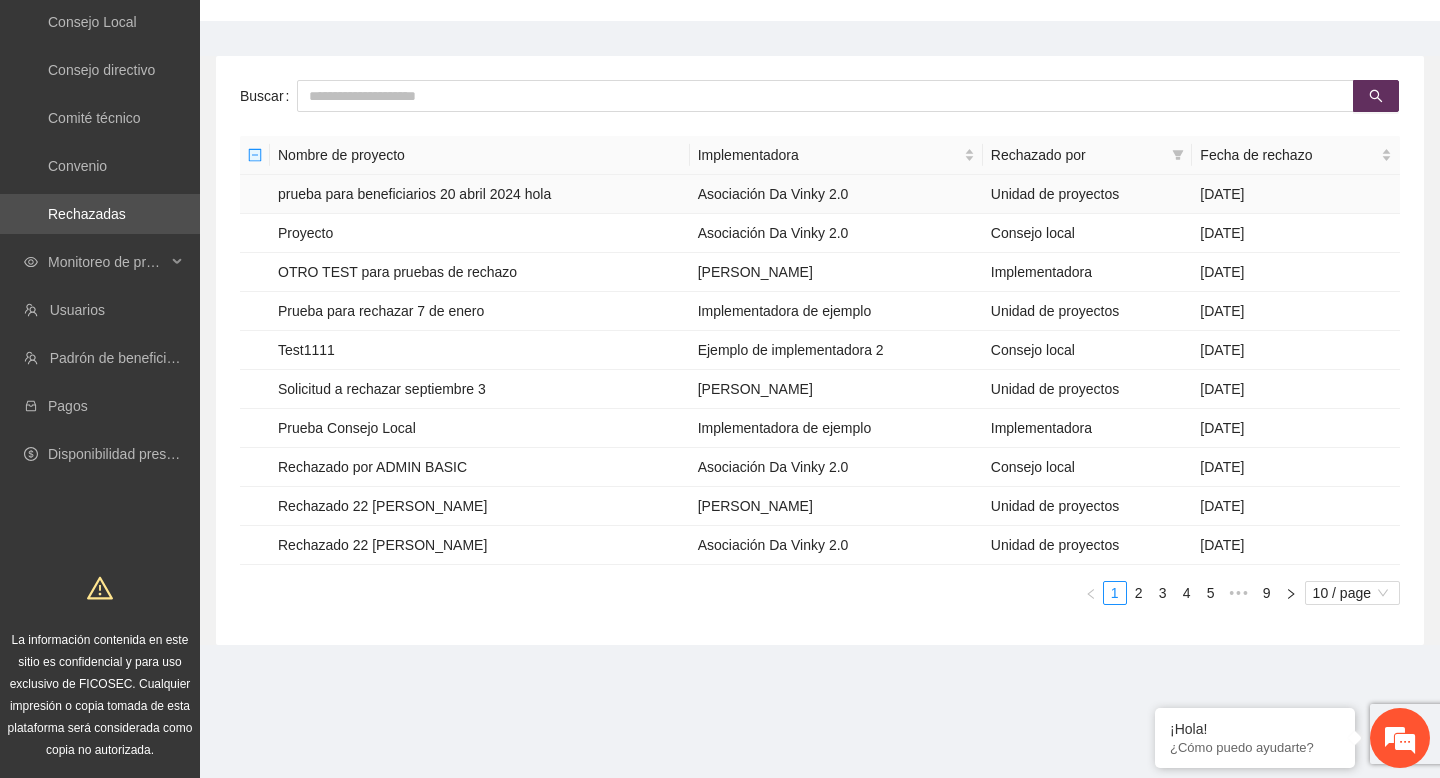 click on "prueba para beneficiarios 20 abril 2024 hola" at bounding box center [480, 194] 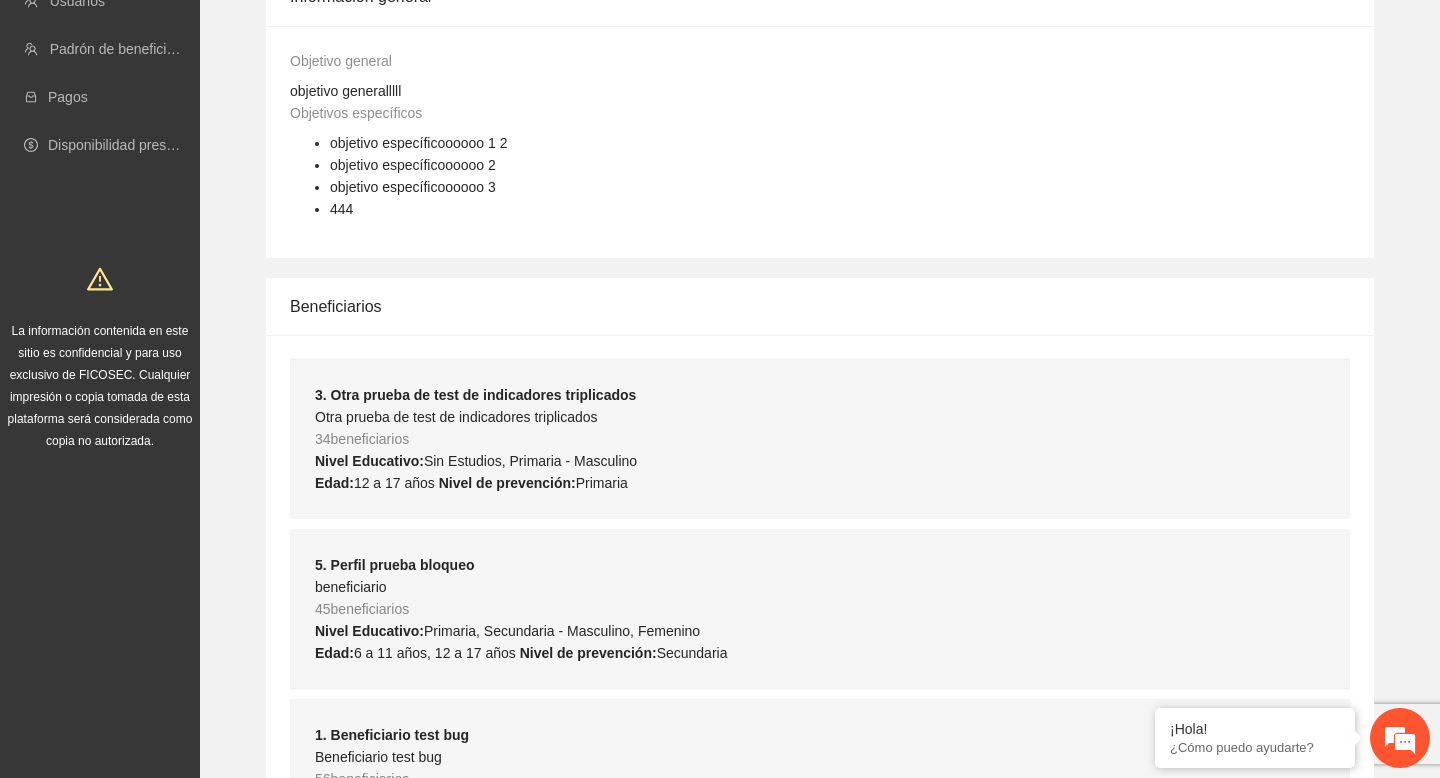 scroll, scrollTop: 0, scrollLeft: 0, axis: both 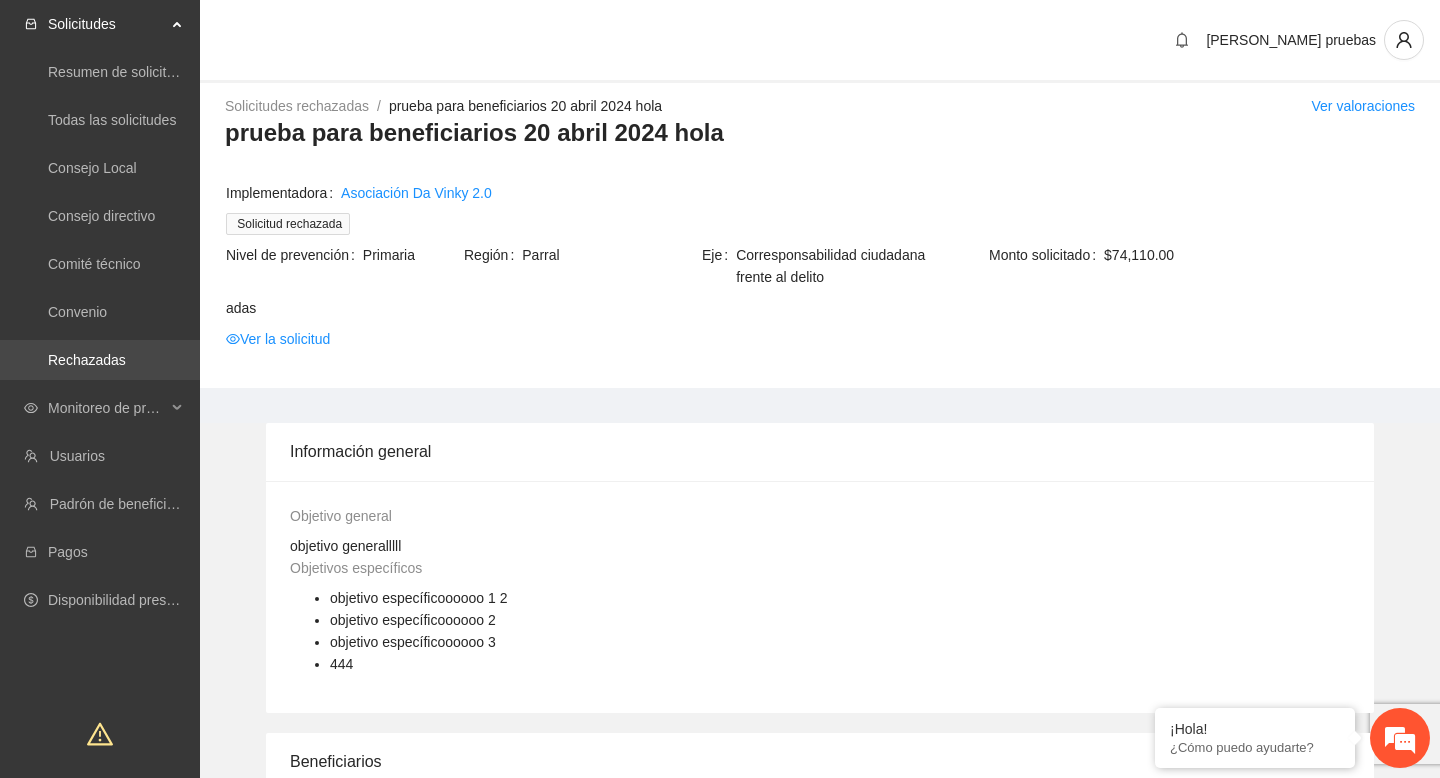 click on "Rechazadas" at bounding box center [87, 360] 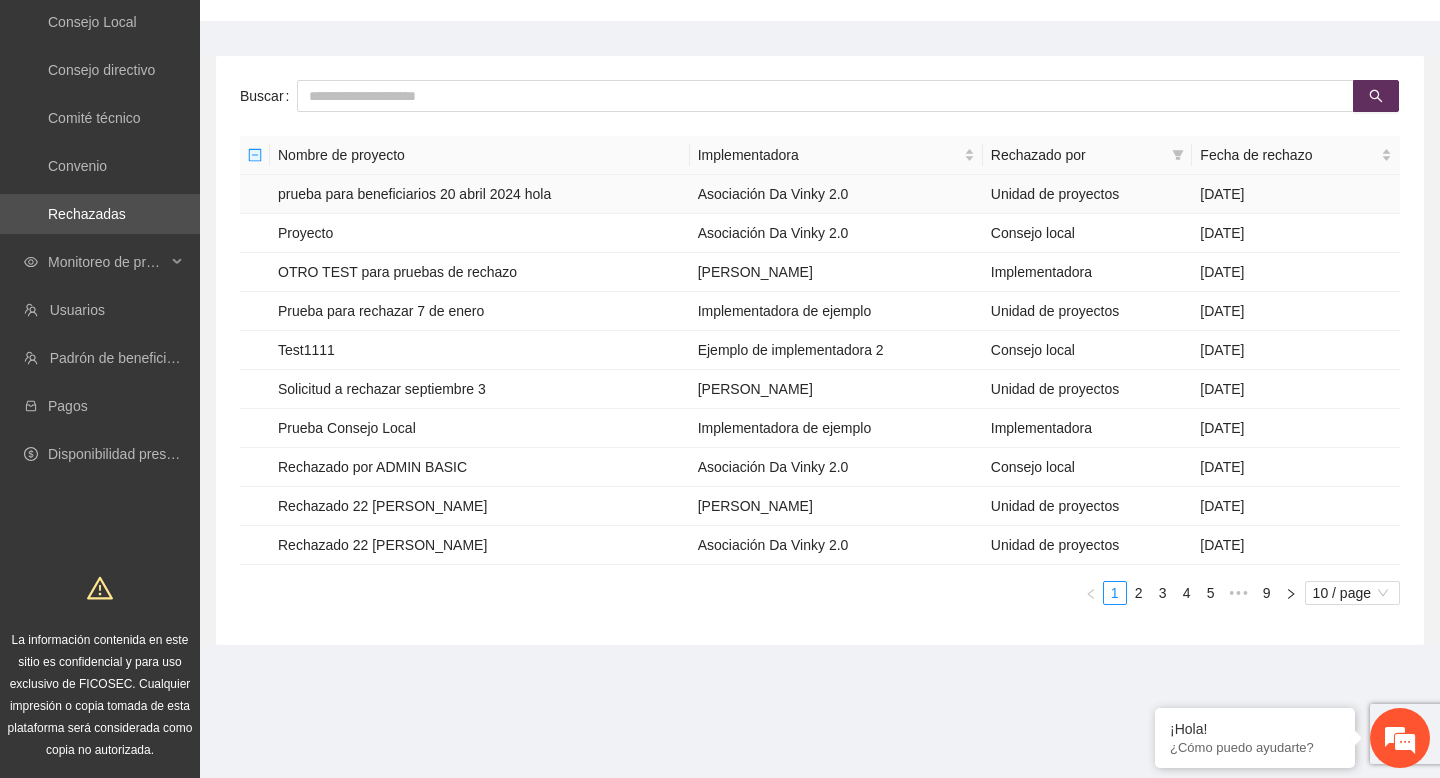 scroll, scrollTop: 0, scrollLeft: 0, axis: both 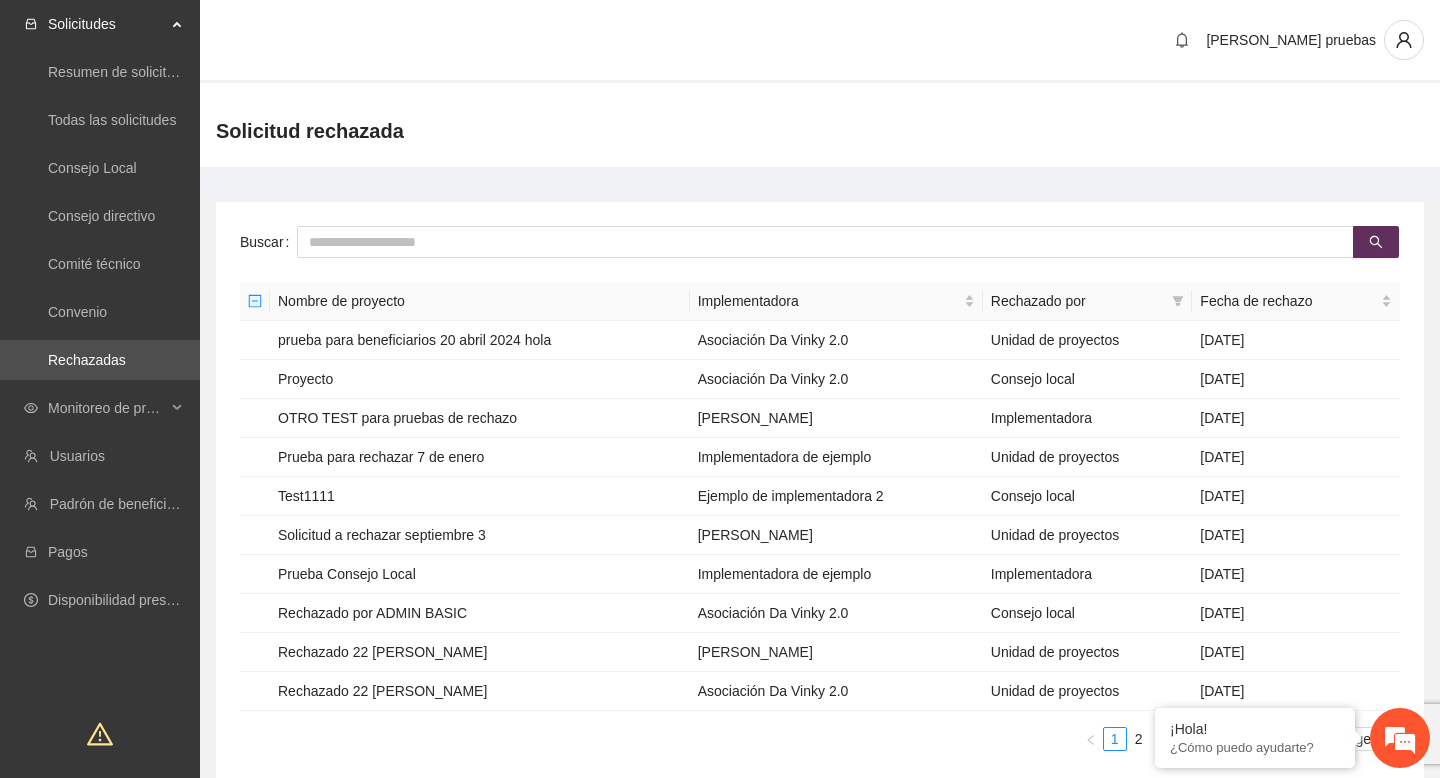 click on "Solicitud rechazada" at bounding box center (820, 125) 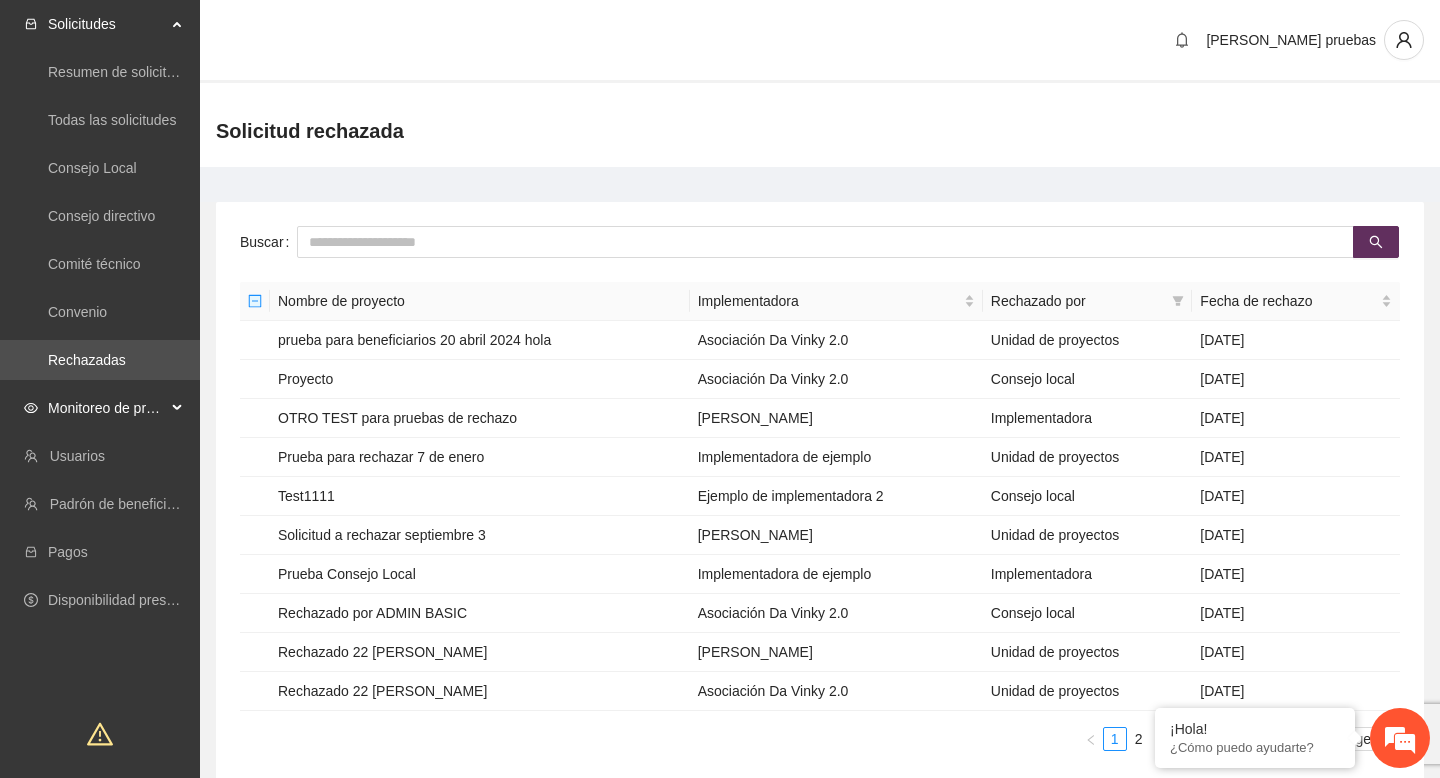 click on "Monitoreo de proyectos" at bounding box center [107, 408] 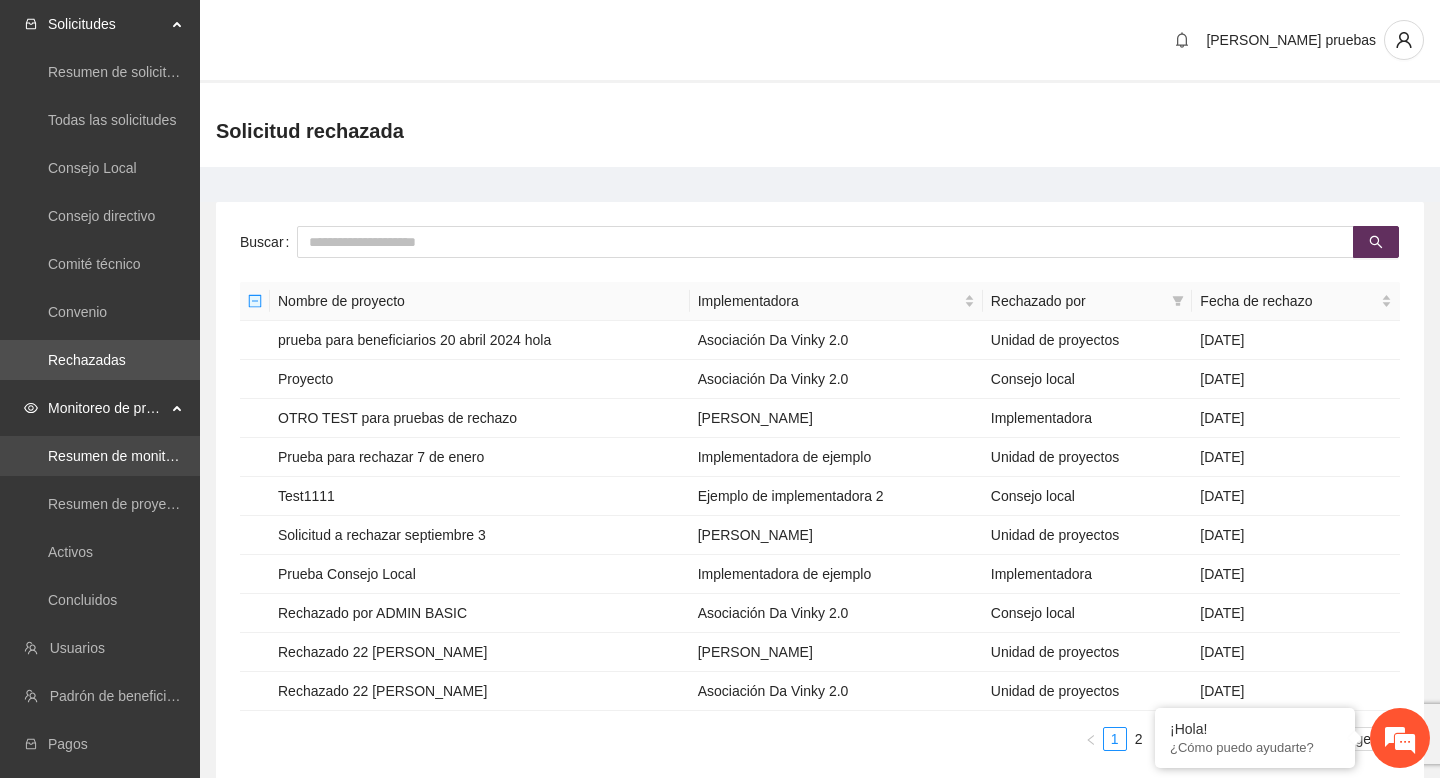 click on "Resumen de monitoreo" at bounding box center (121, 456) 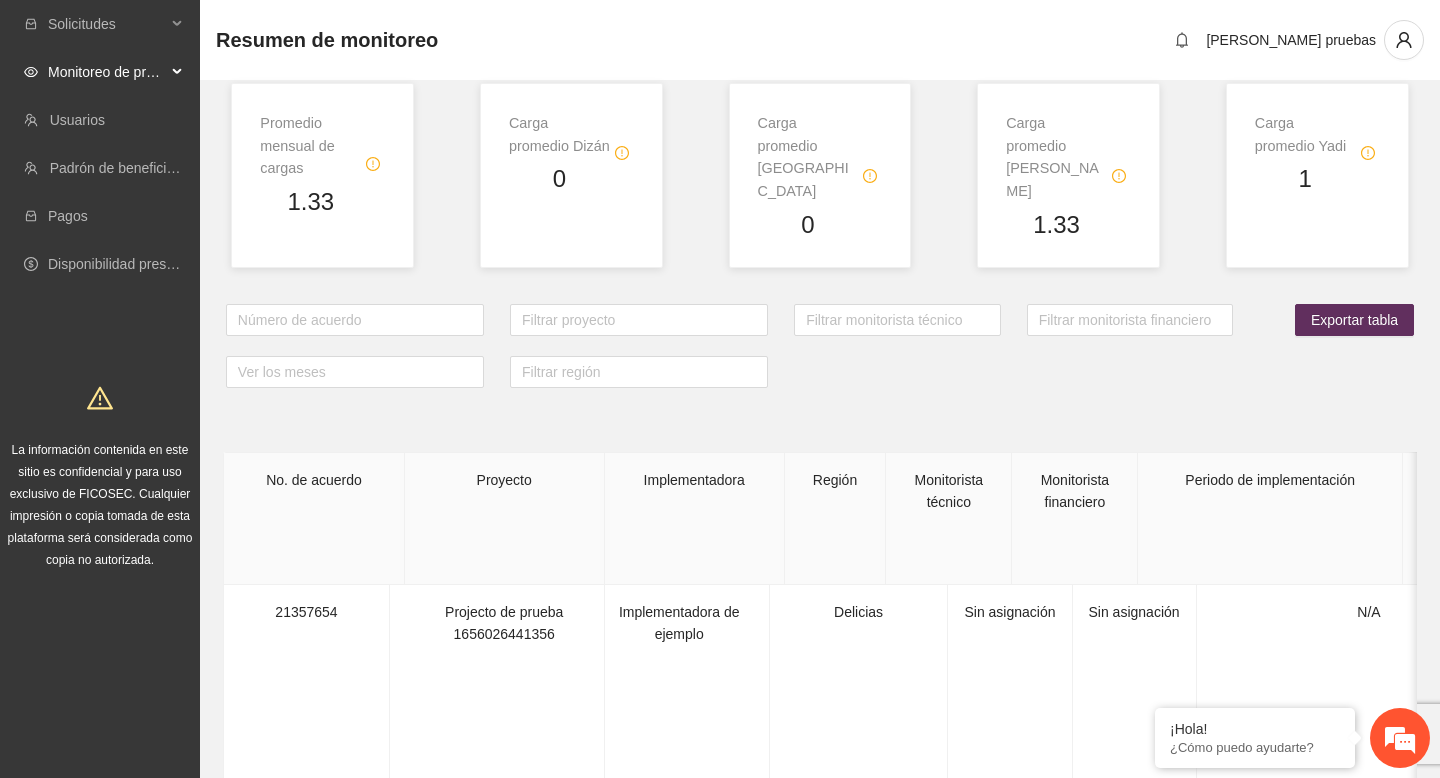 click on "Monitoreo de proyectos" at bounding box center [107, 72] 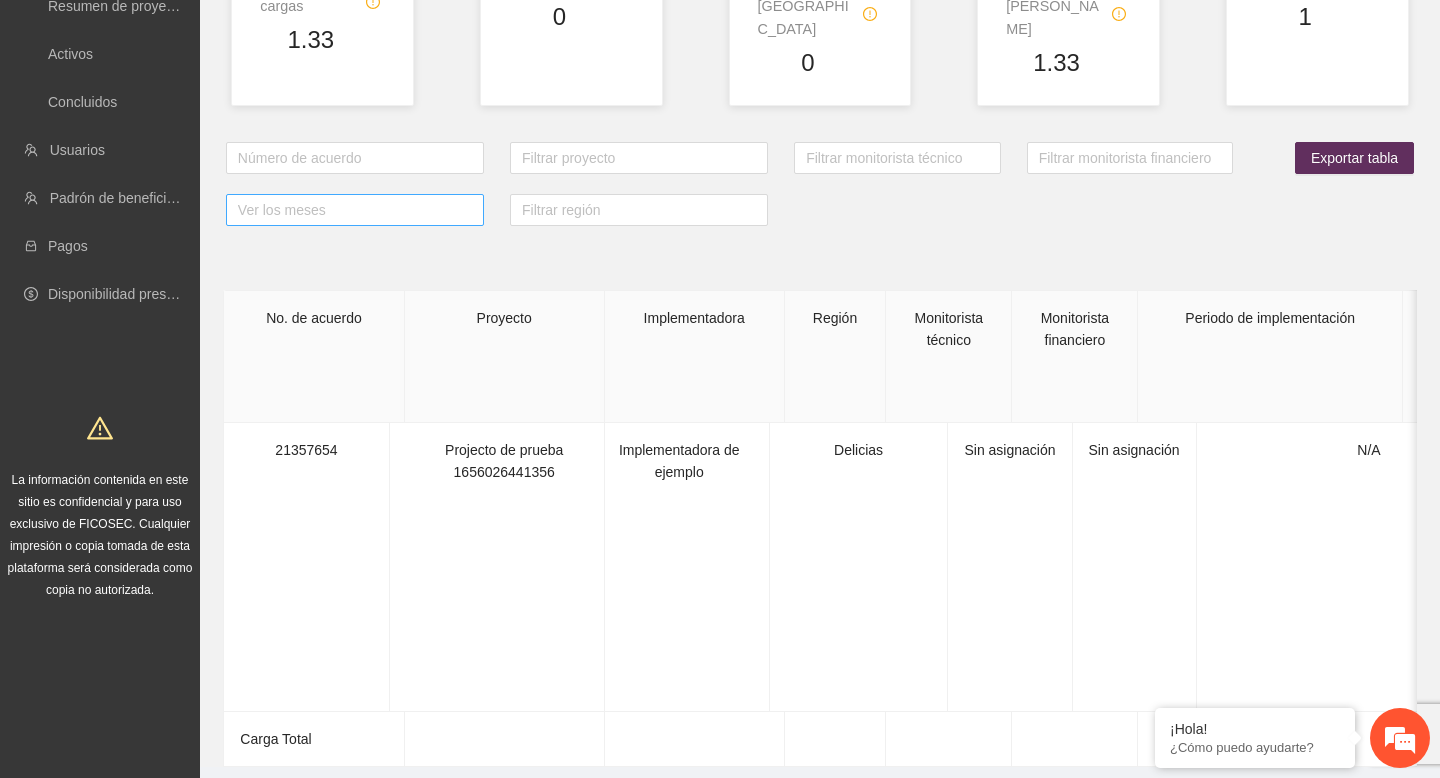 scroll, scrollTop: 0, scrollLeft: 0, axis: both 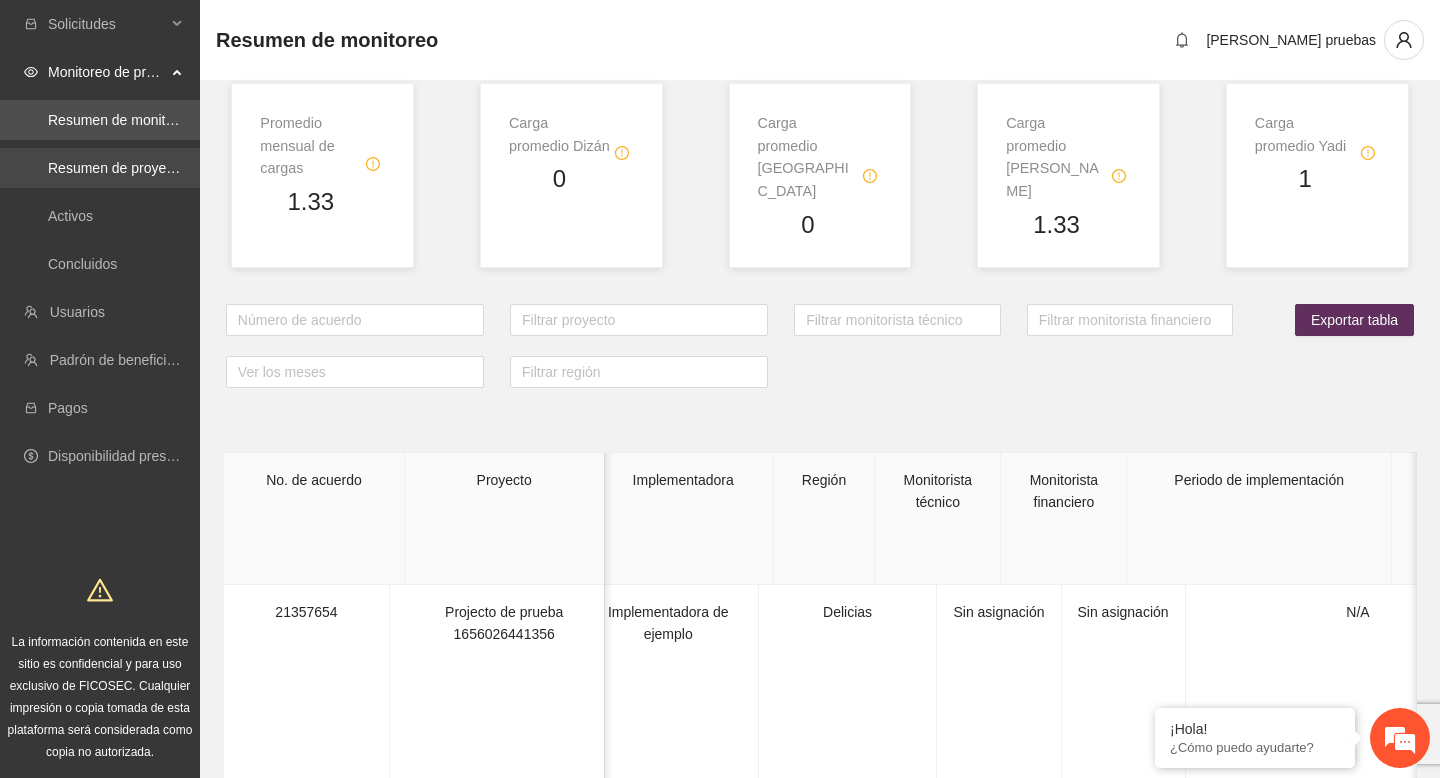 click on "Resumen de proyectos aprobados" at bounding box center [155, 168] 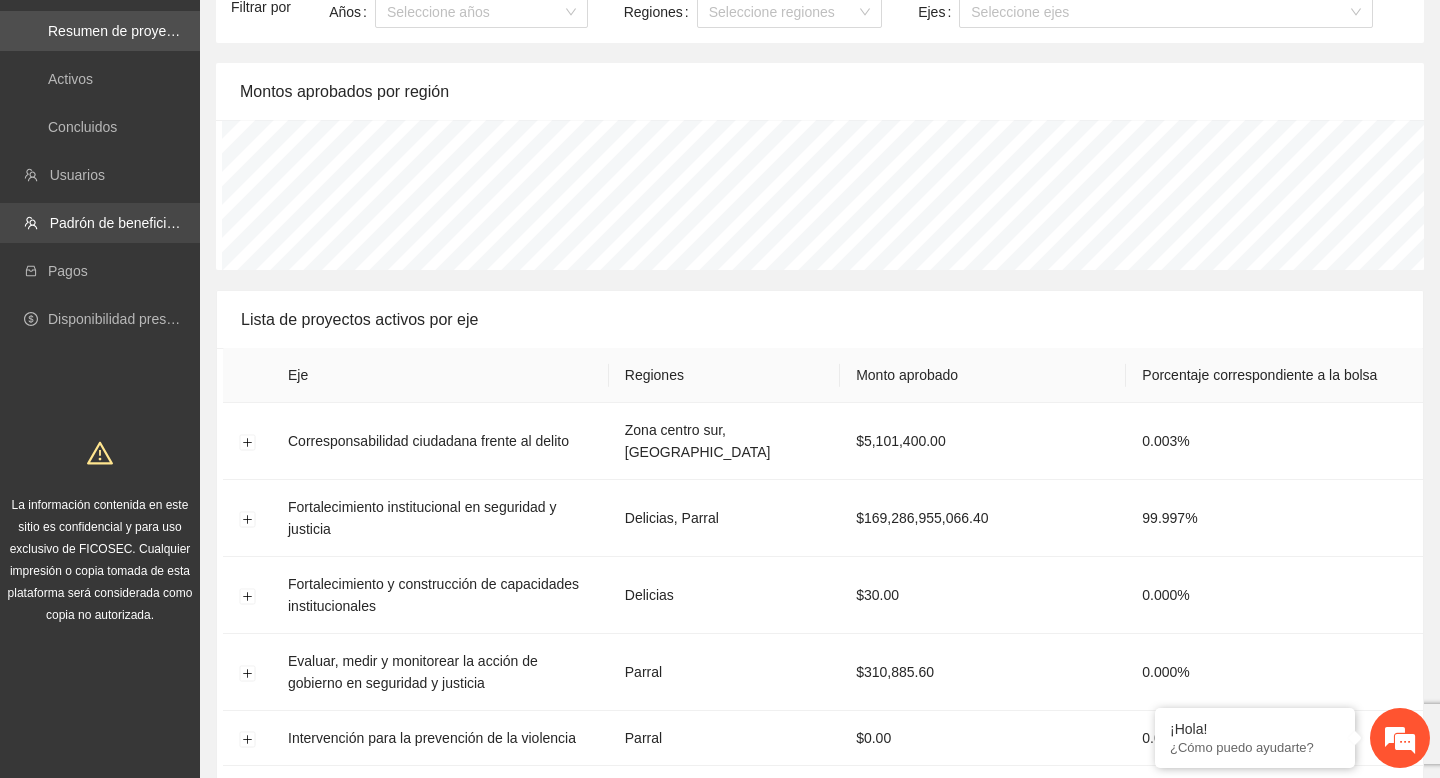 scroll, scrollTop: 141, scrollLeft: 0, axis: vertical 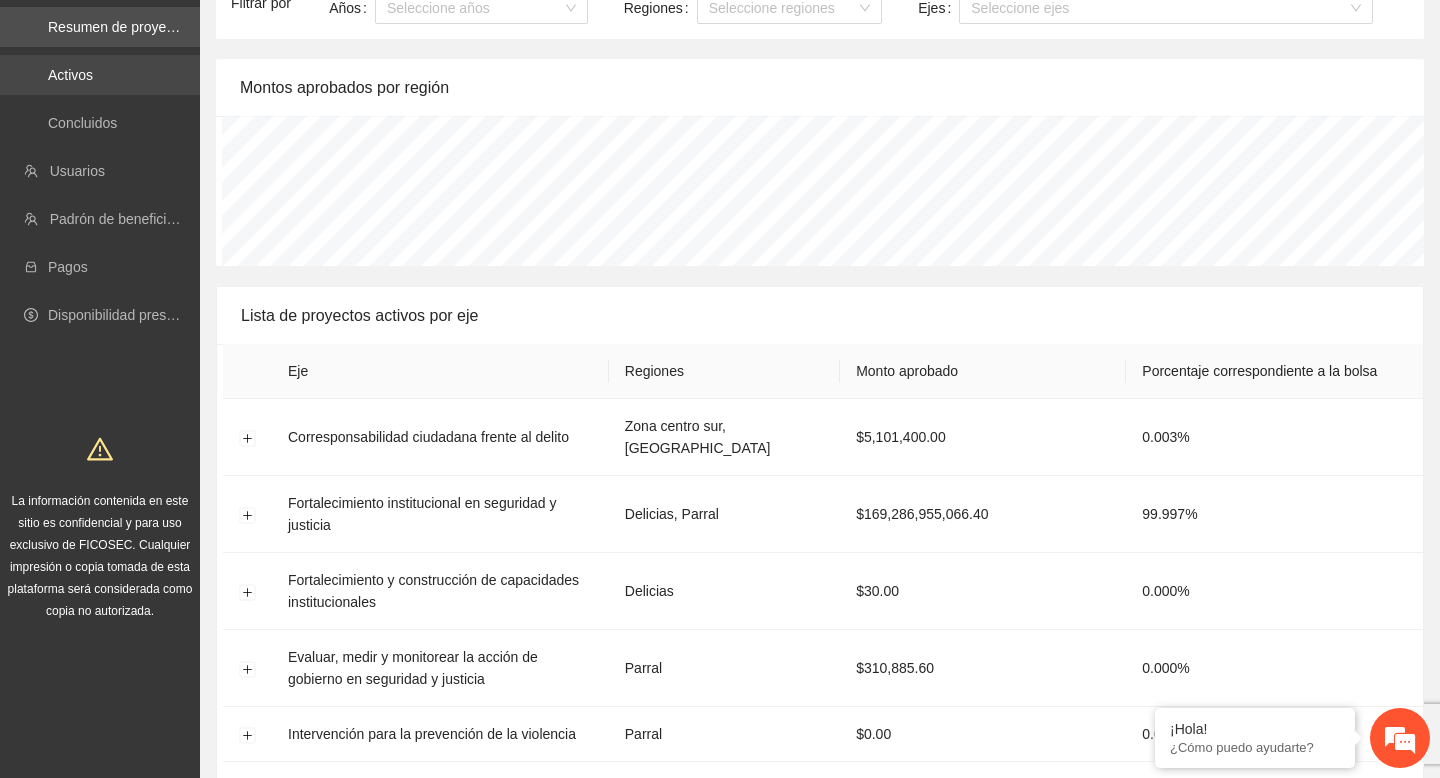 click on "Activos" at bounding box center [70, 75] 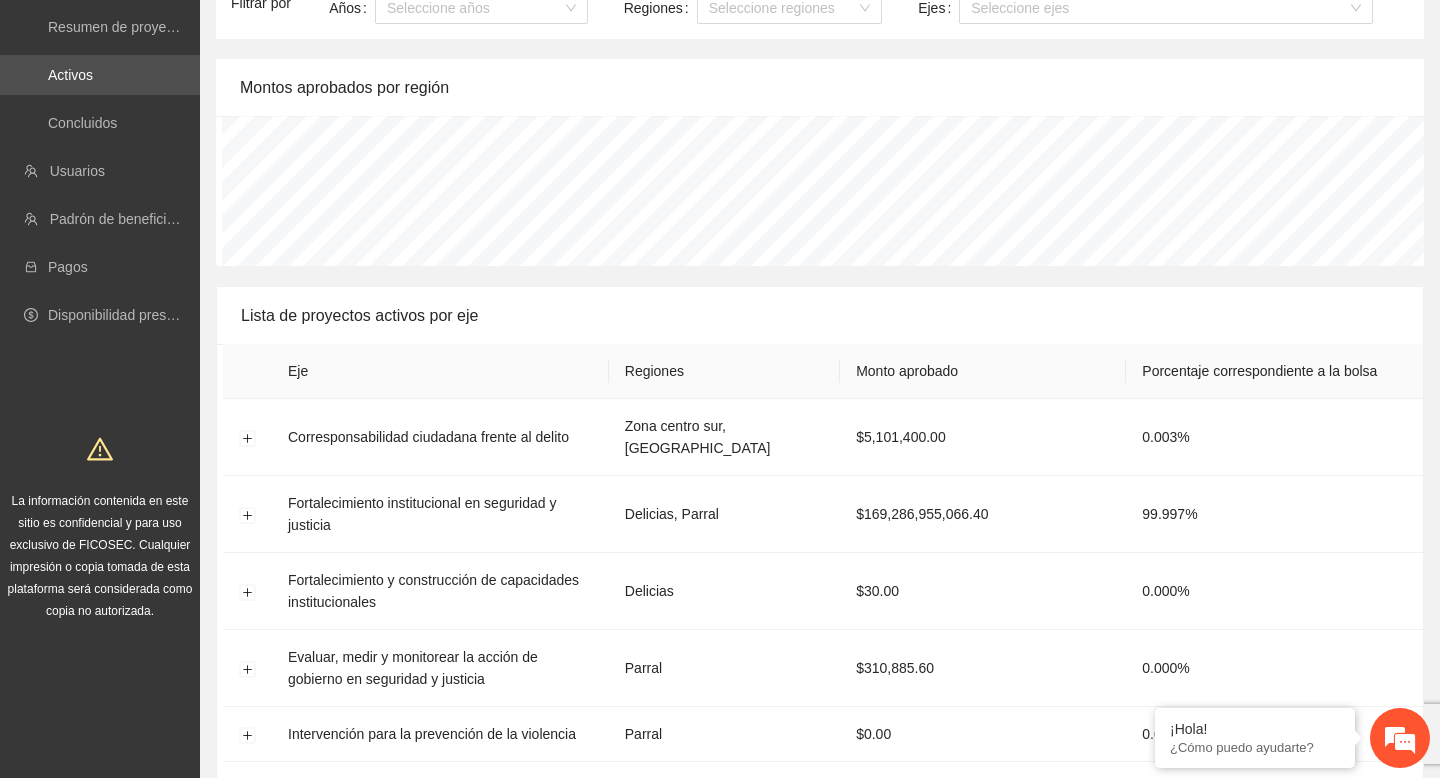 scroll, scrollTop: 0, scrollLeft: 0, axis: both 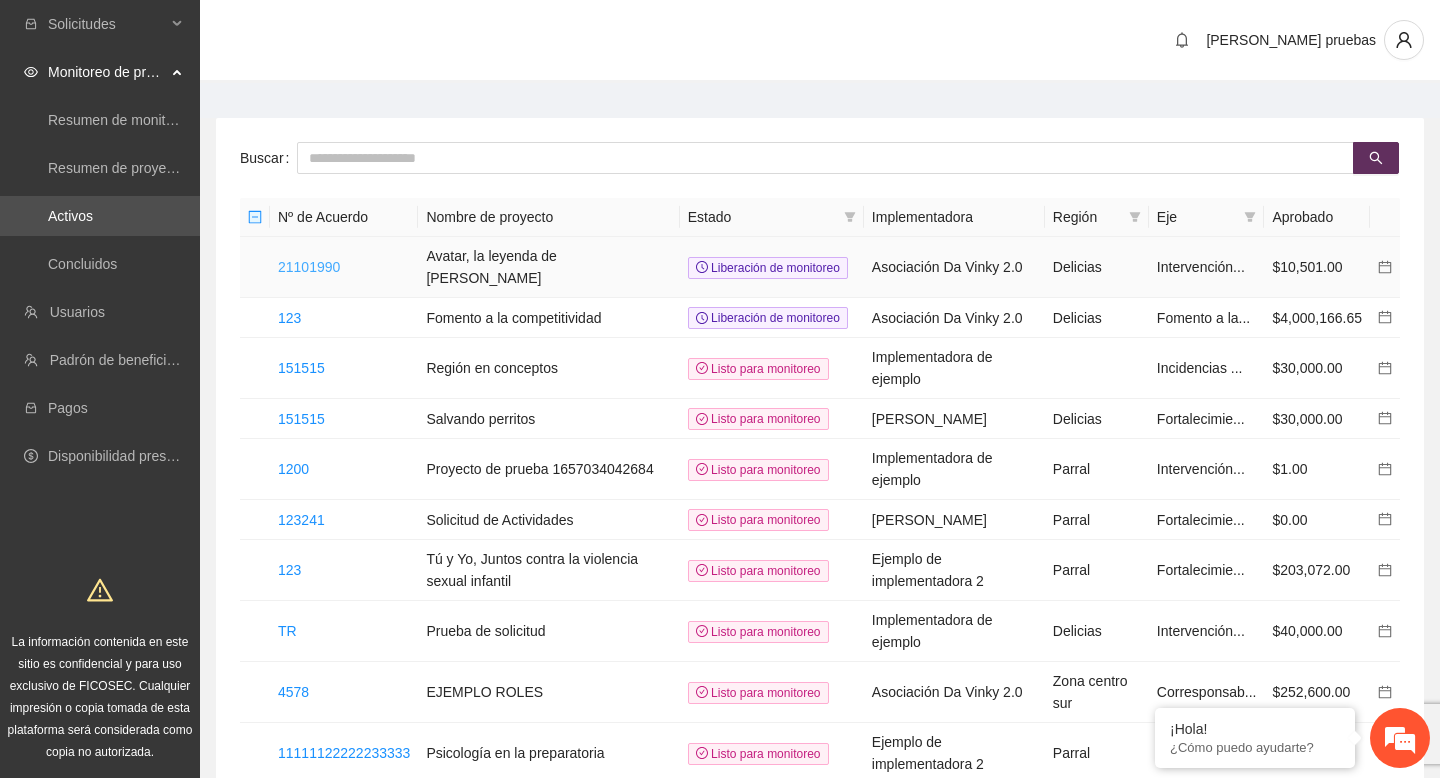 click on "21101990" at bounding box center (309, 267) 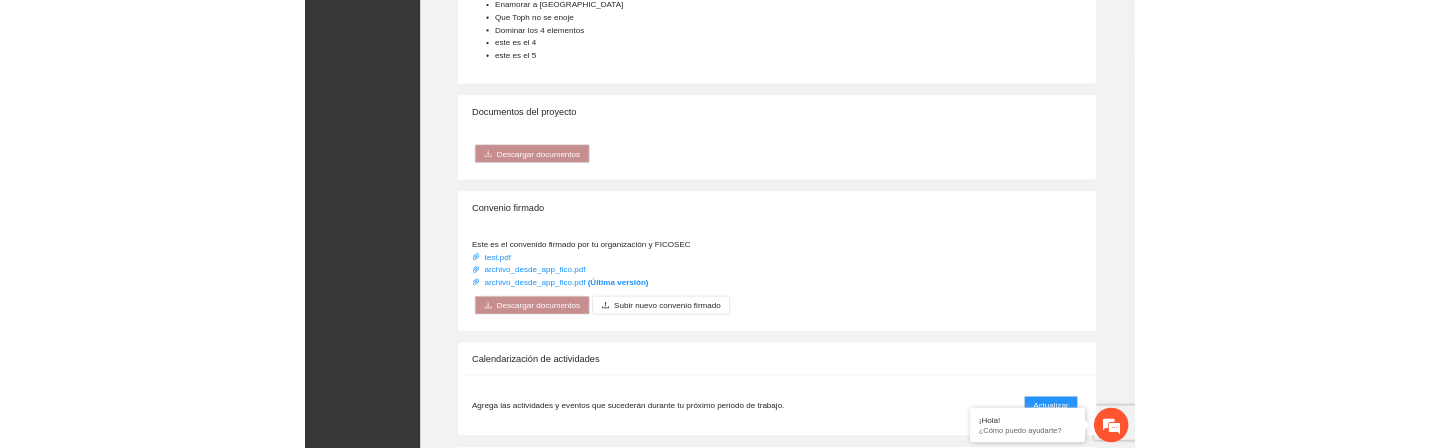 scroll, scrollTop: 795, scrollLeft: 0, axis: vertical 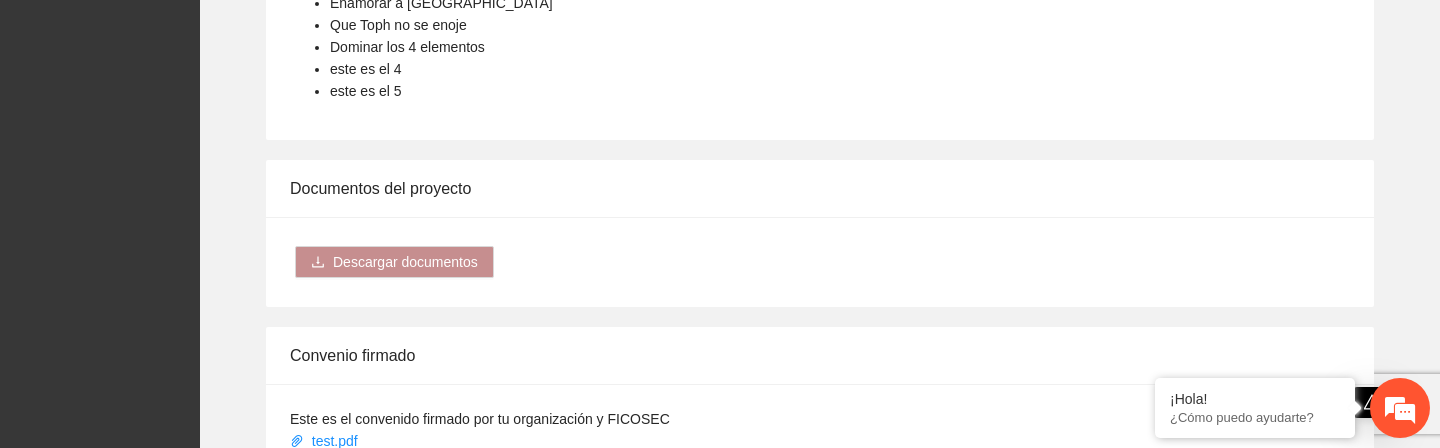 click on "Convenio firmado" at bounding box center [820, 355] 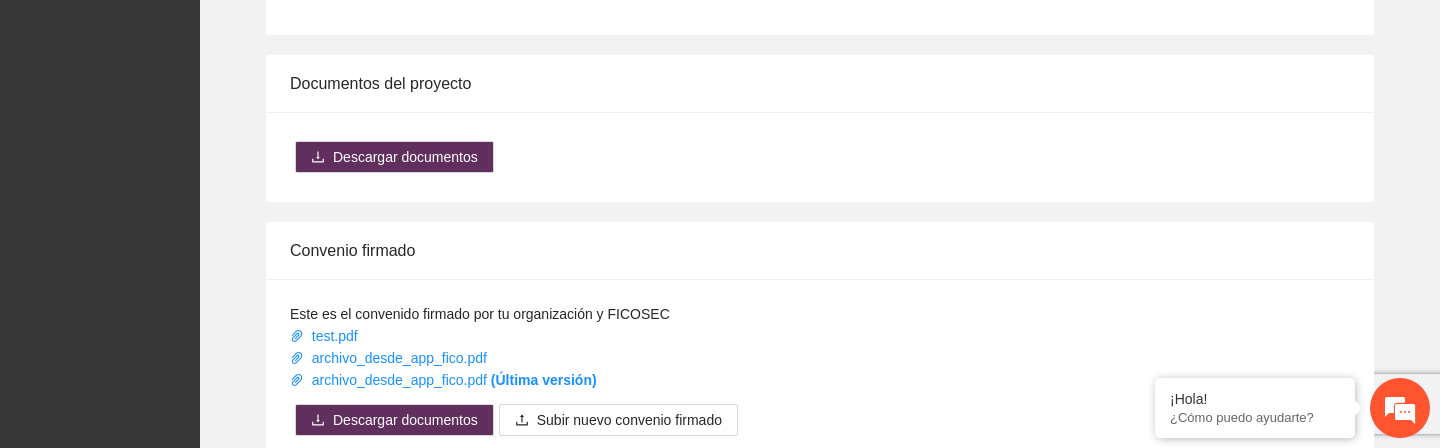 scroll, scrollTop: 973, scrollLeft: 0, axis: vertical 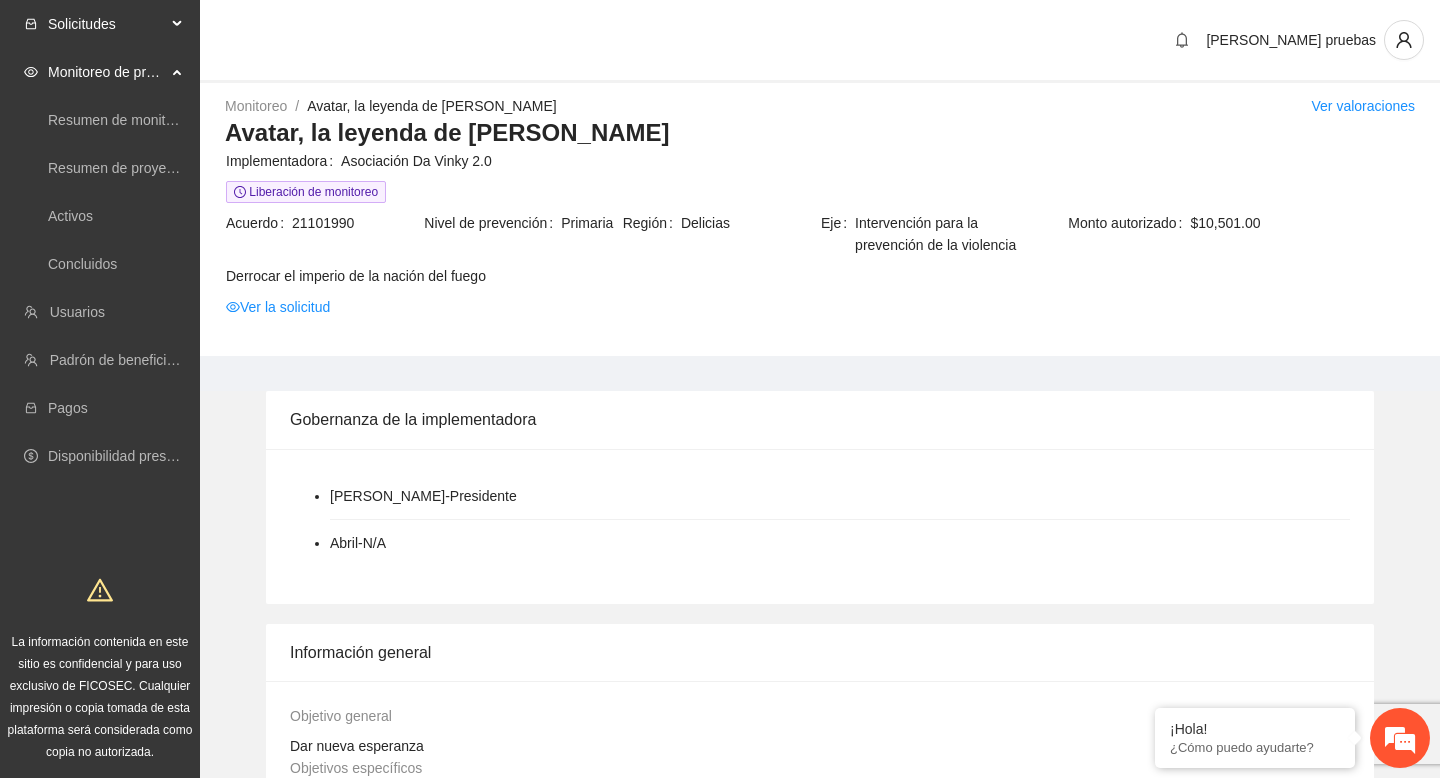 click on "Solicitudes" at bounding box center [107, 24] 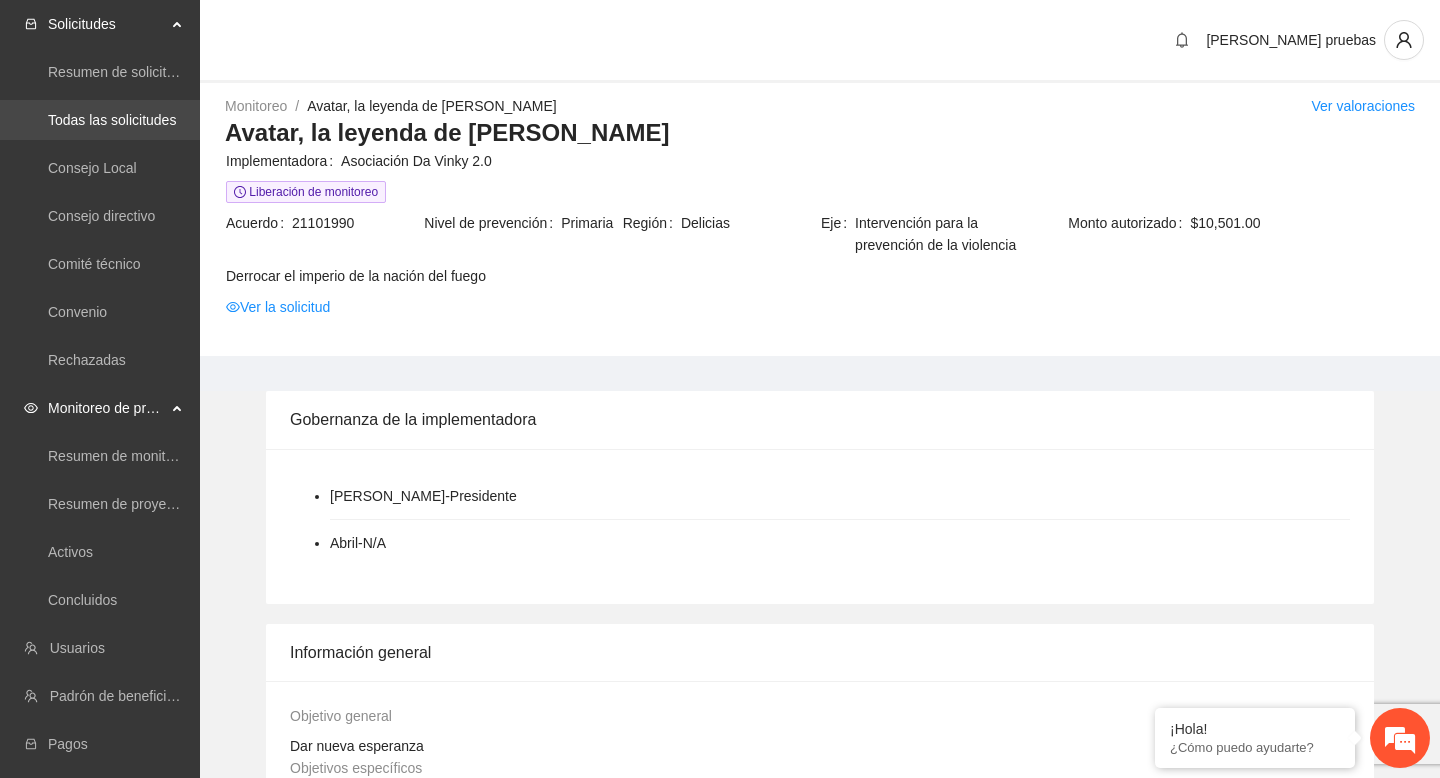 click on "Todas las solicitudes" at bounding box center (112, 120) 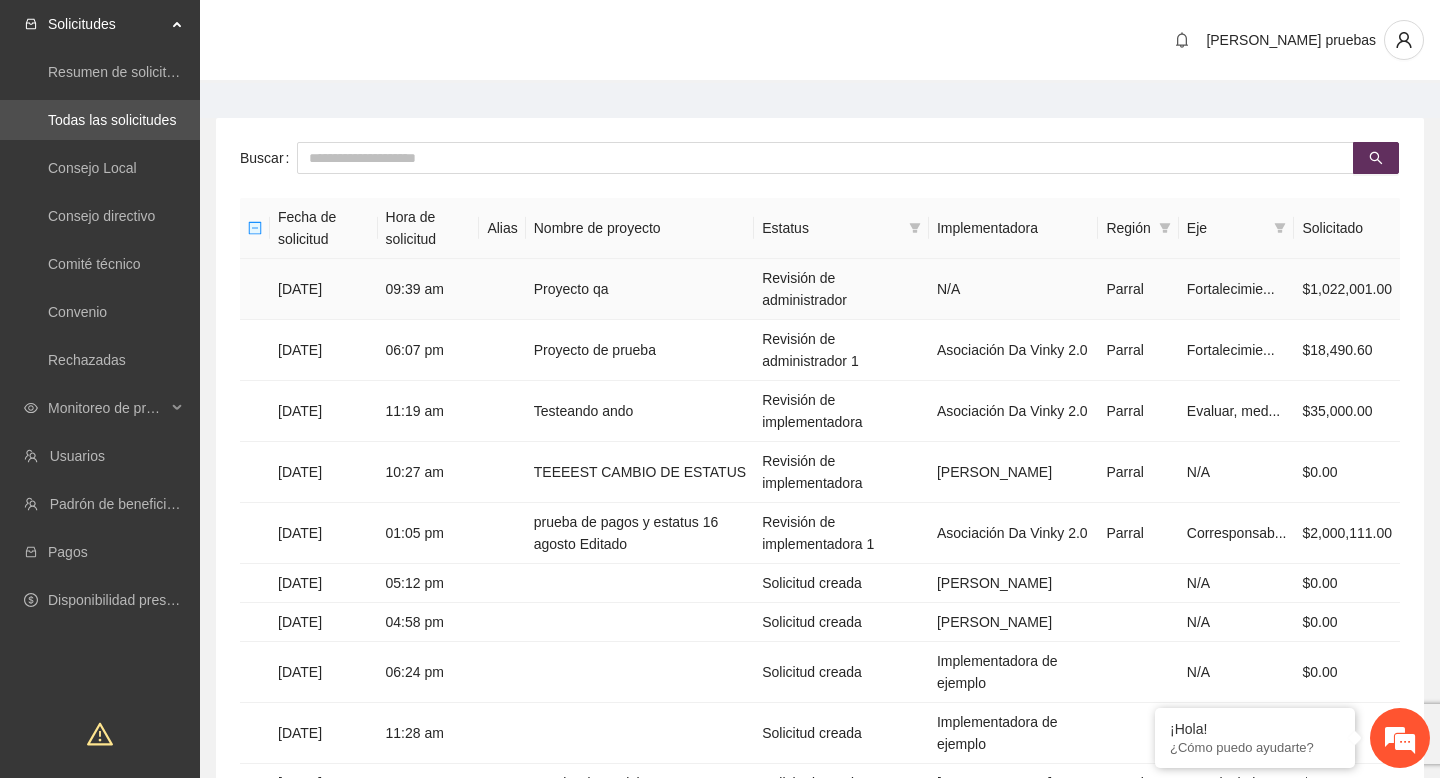 click on "09:39 am" at bounding box center [429, 289] 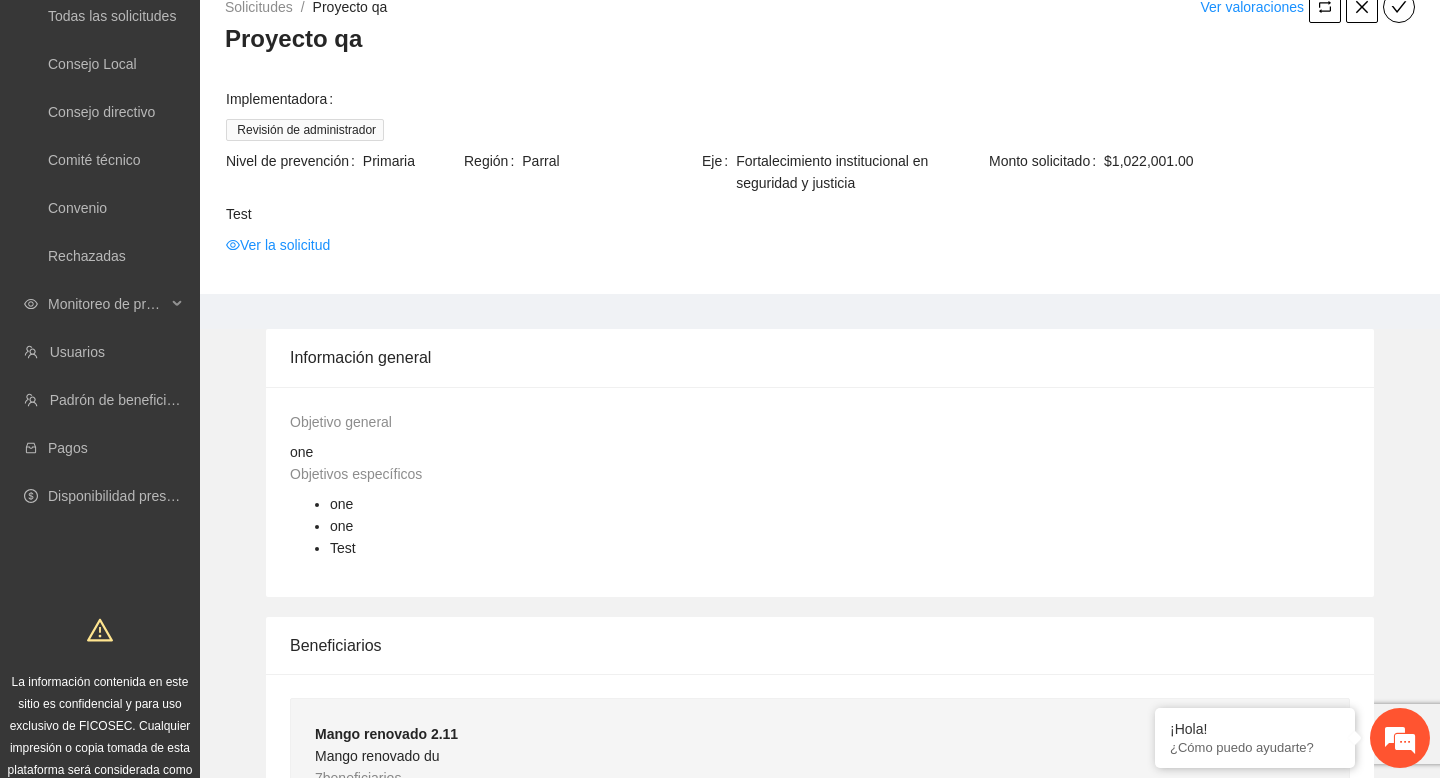 scroll, scrollTop: 0, scrollLeft: 0, axis: both 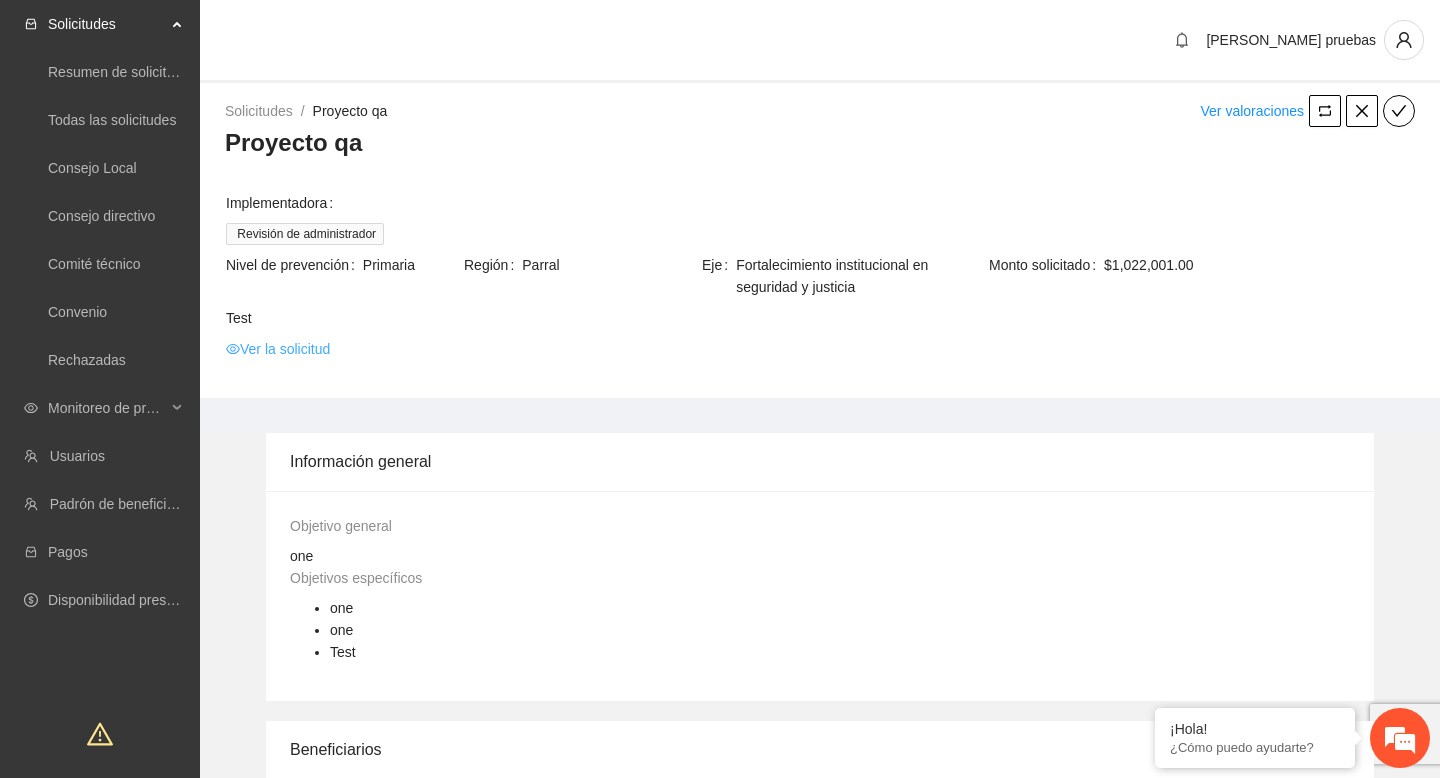 click on "Ver la solicitud" at bounding box center [278, 349] 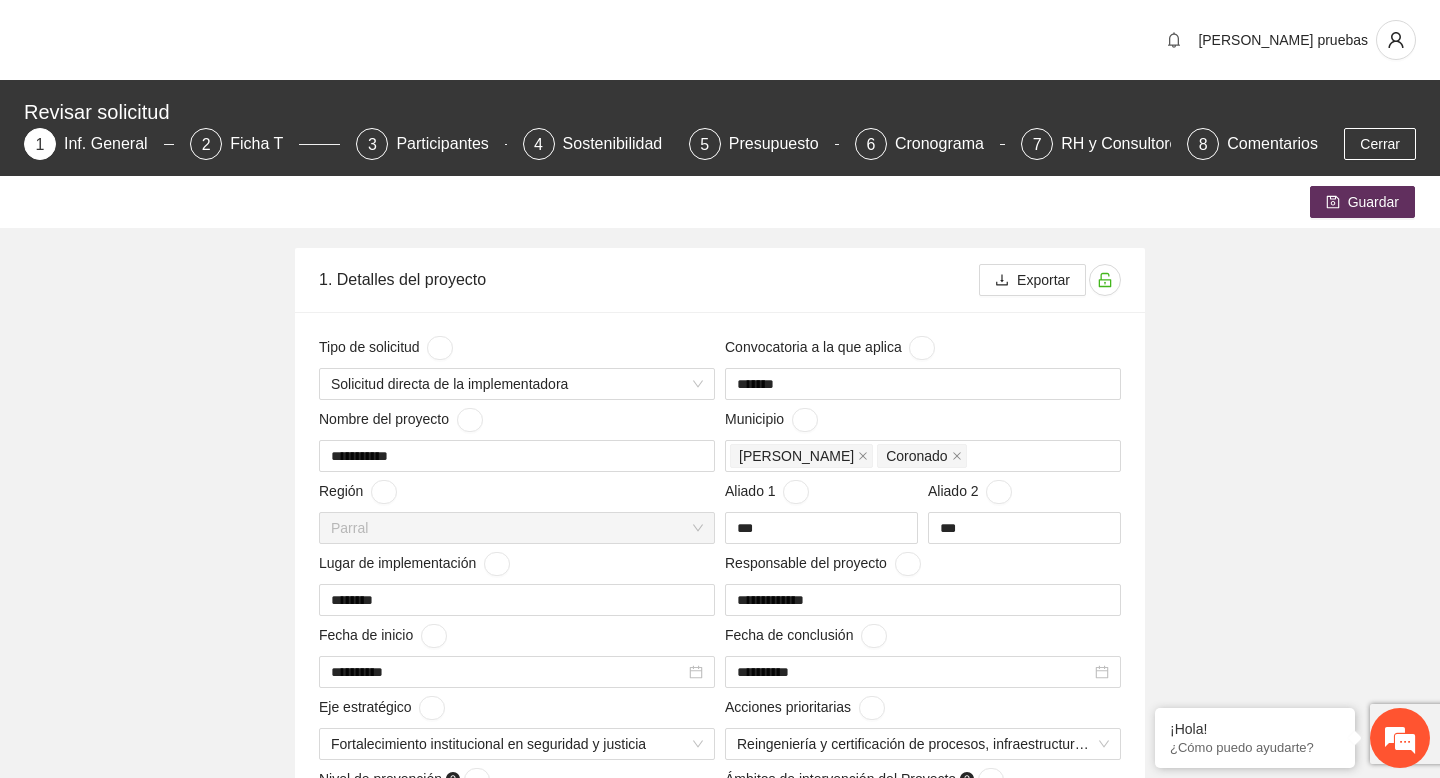 type 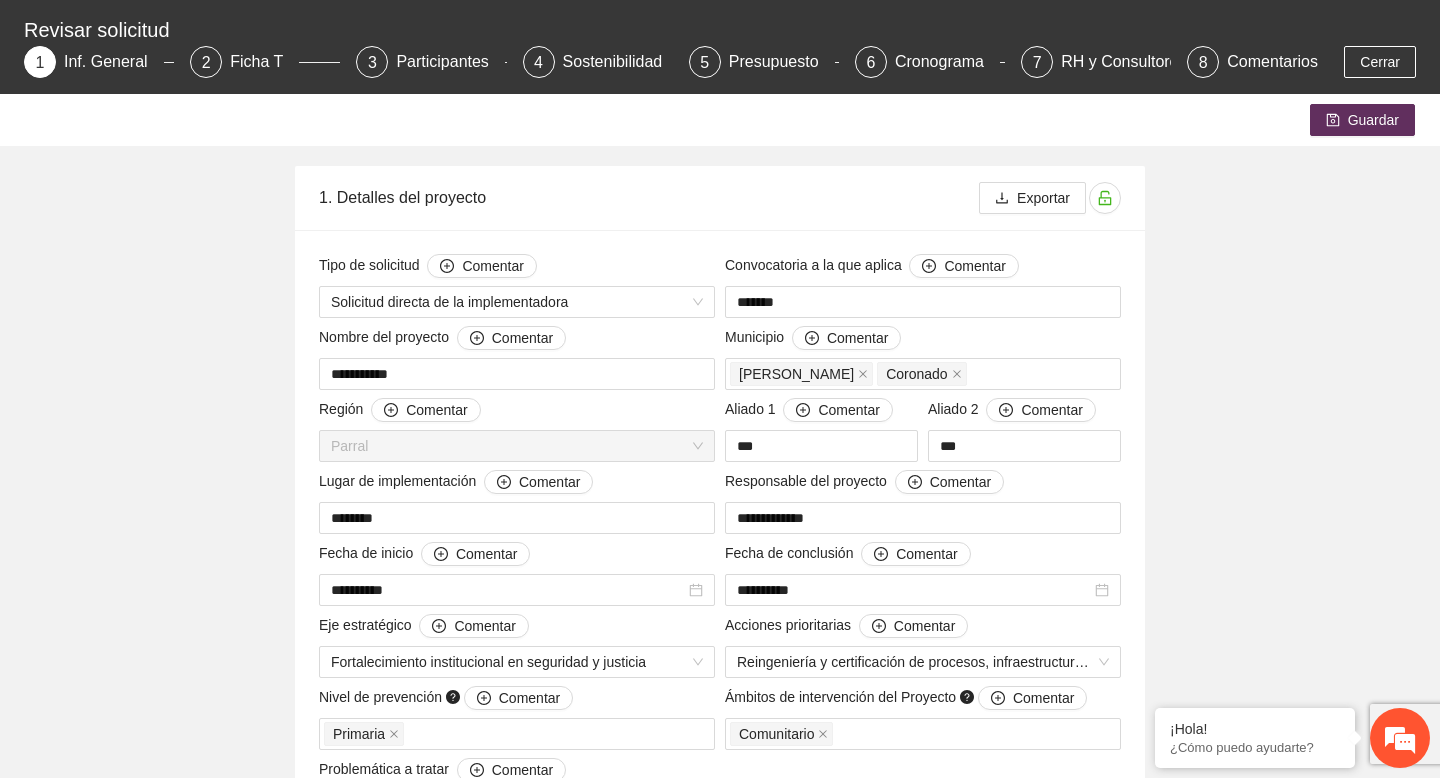 scroll, scrollTop: 78, scrollLeft: 0, axis: vertical 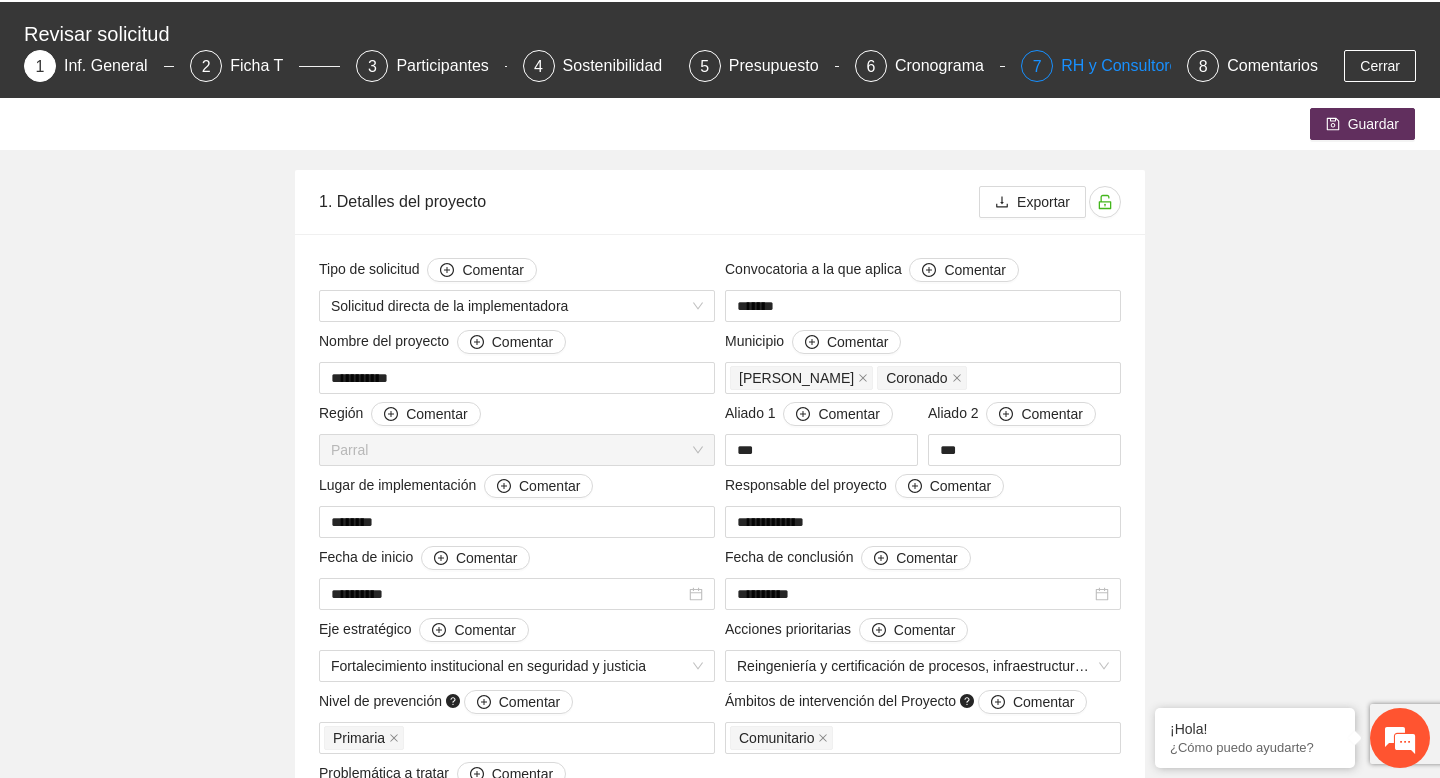 click on "RH y Consultores" at bounding box center [1131, 66] 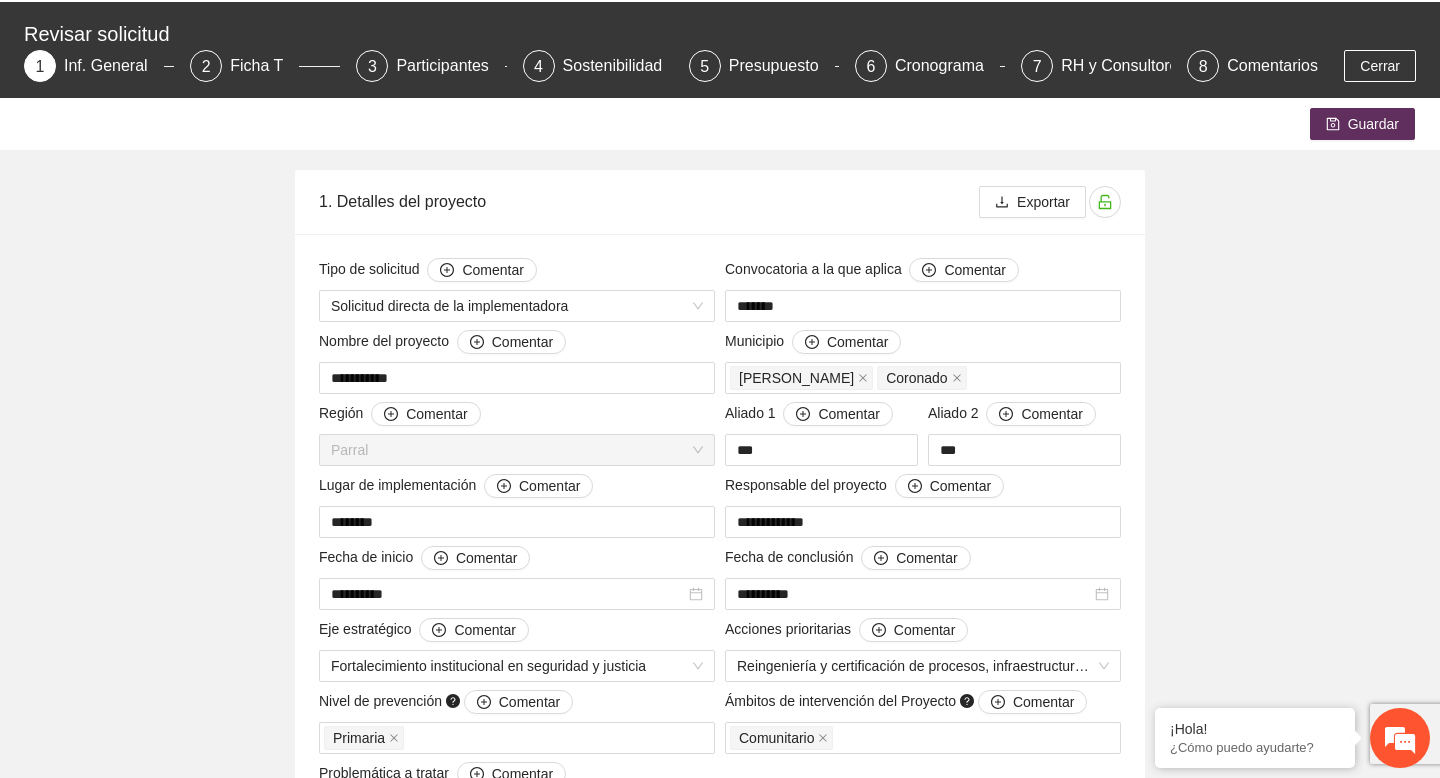 scroll, scrollTop: 0, scrollLeft: 0, axis: both 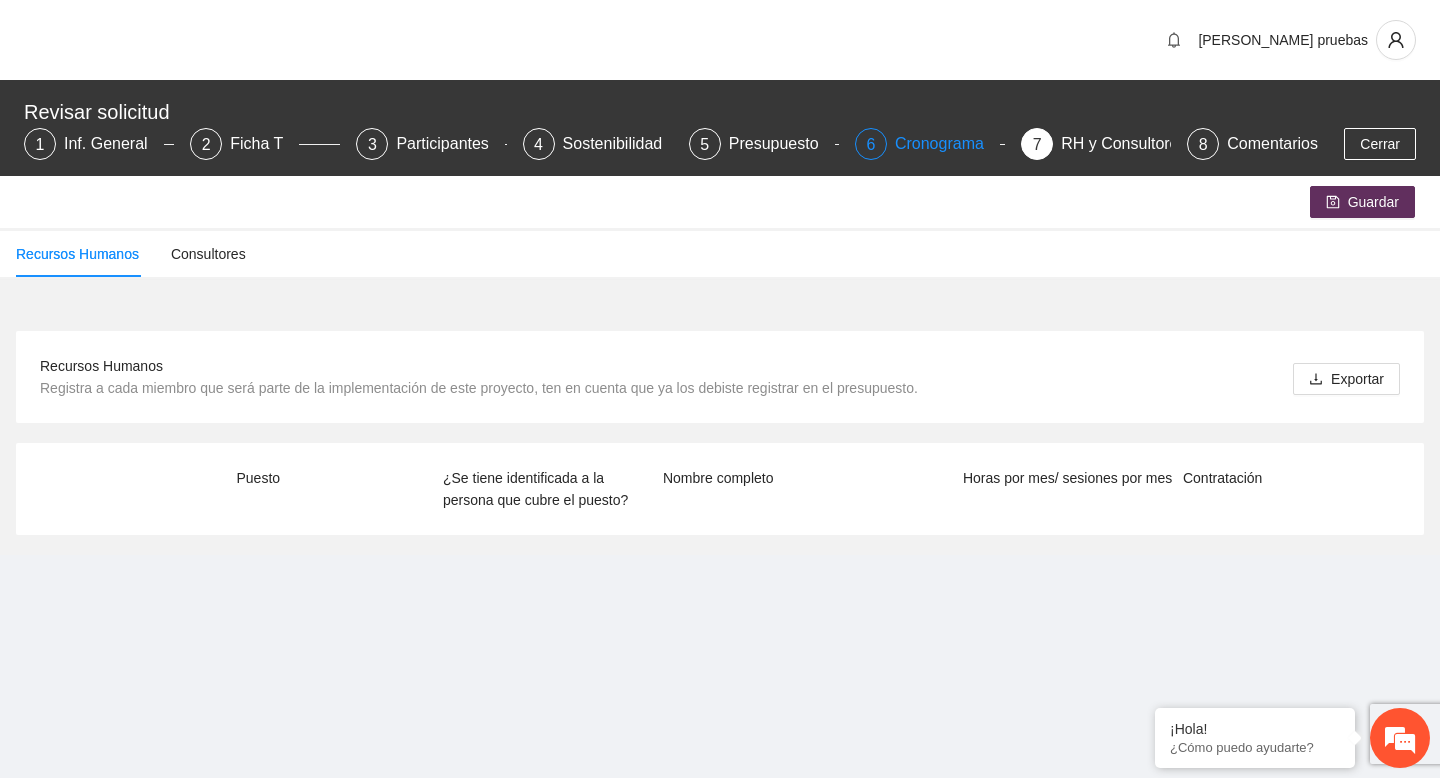 click on "Cronograma" at bounding box center (947, 144) 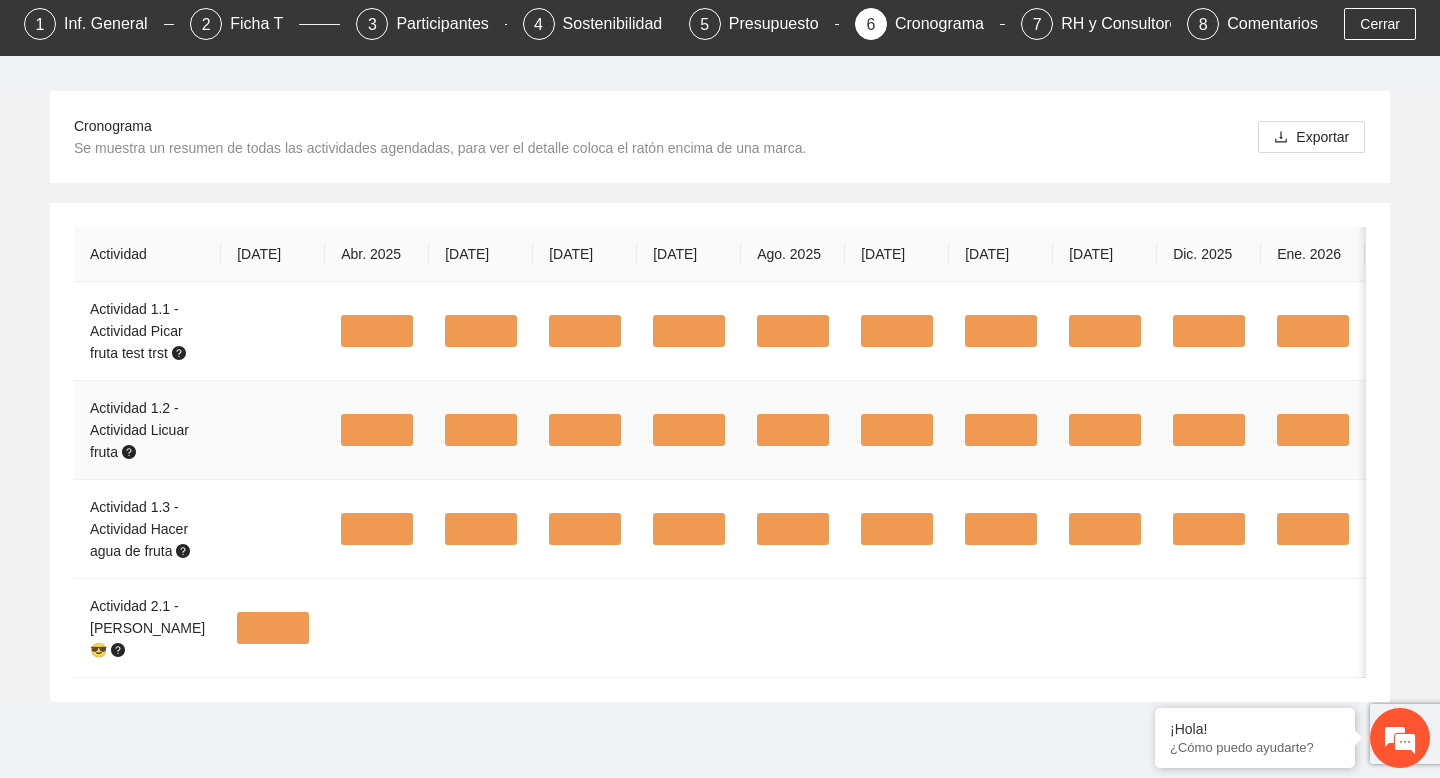 scroll, scrollTop: 0, scrollLeft: 0, axis: both 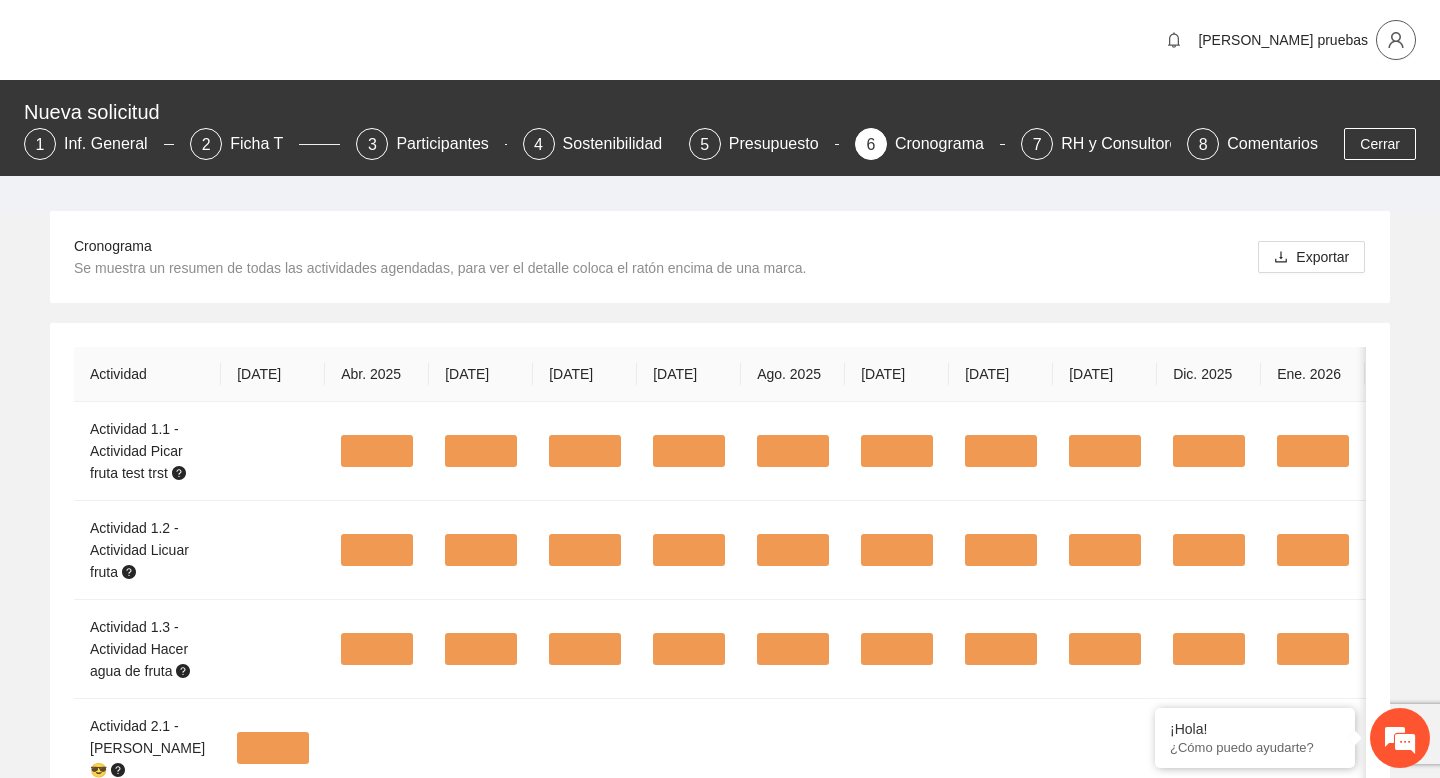 click 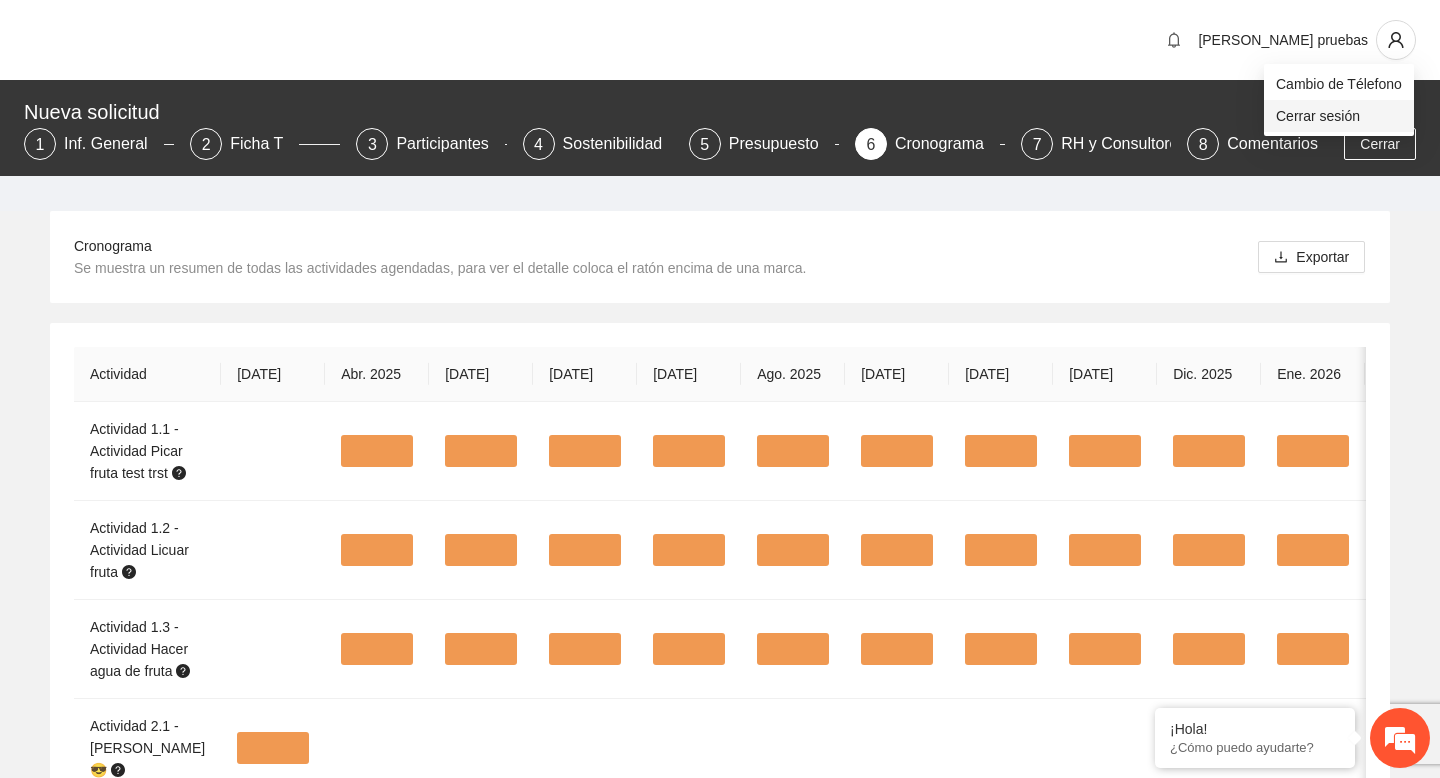 click on "Cerrar sesión" at bounding box center [1339, 116] 